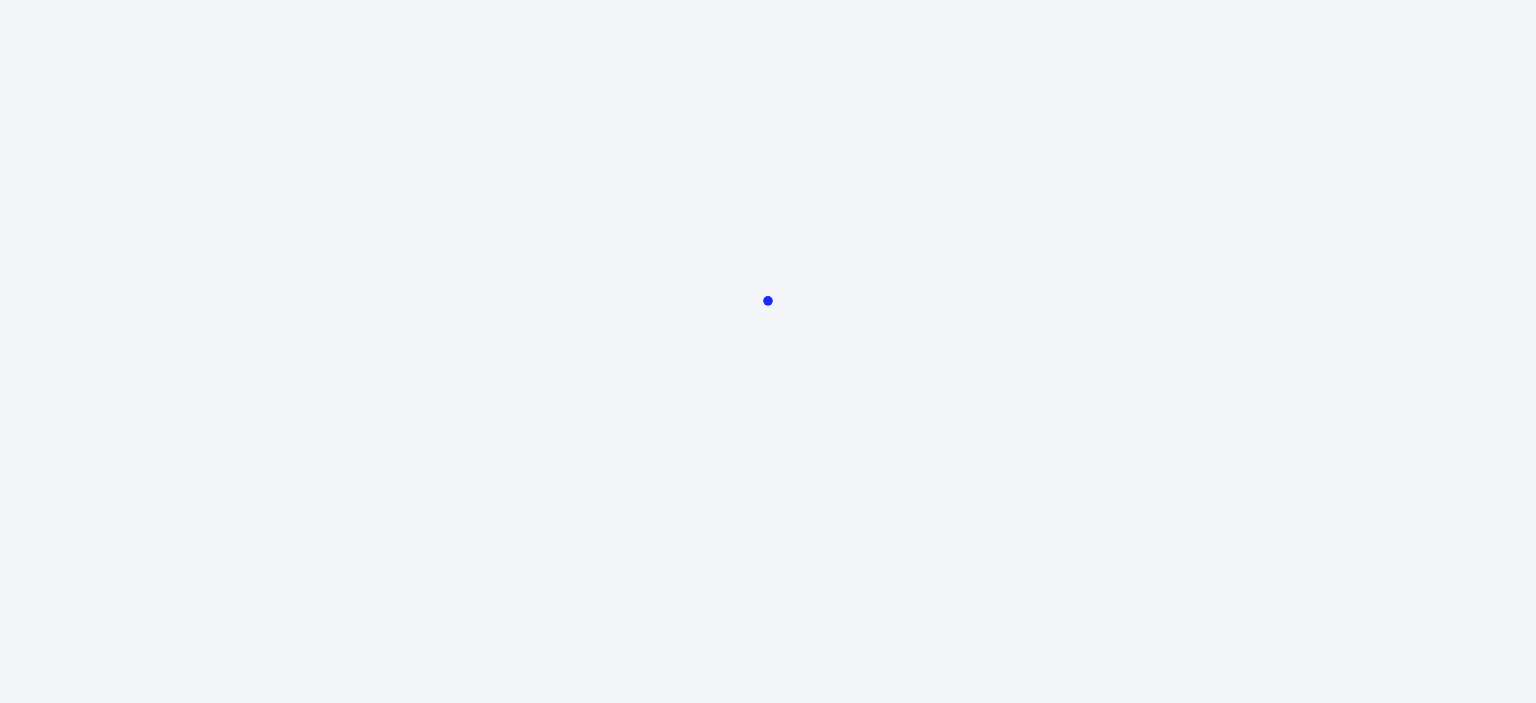 scroll, scrollTop: 0, scrollLeft: 0, axis: both 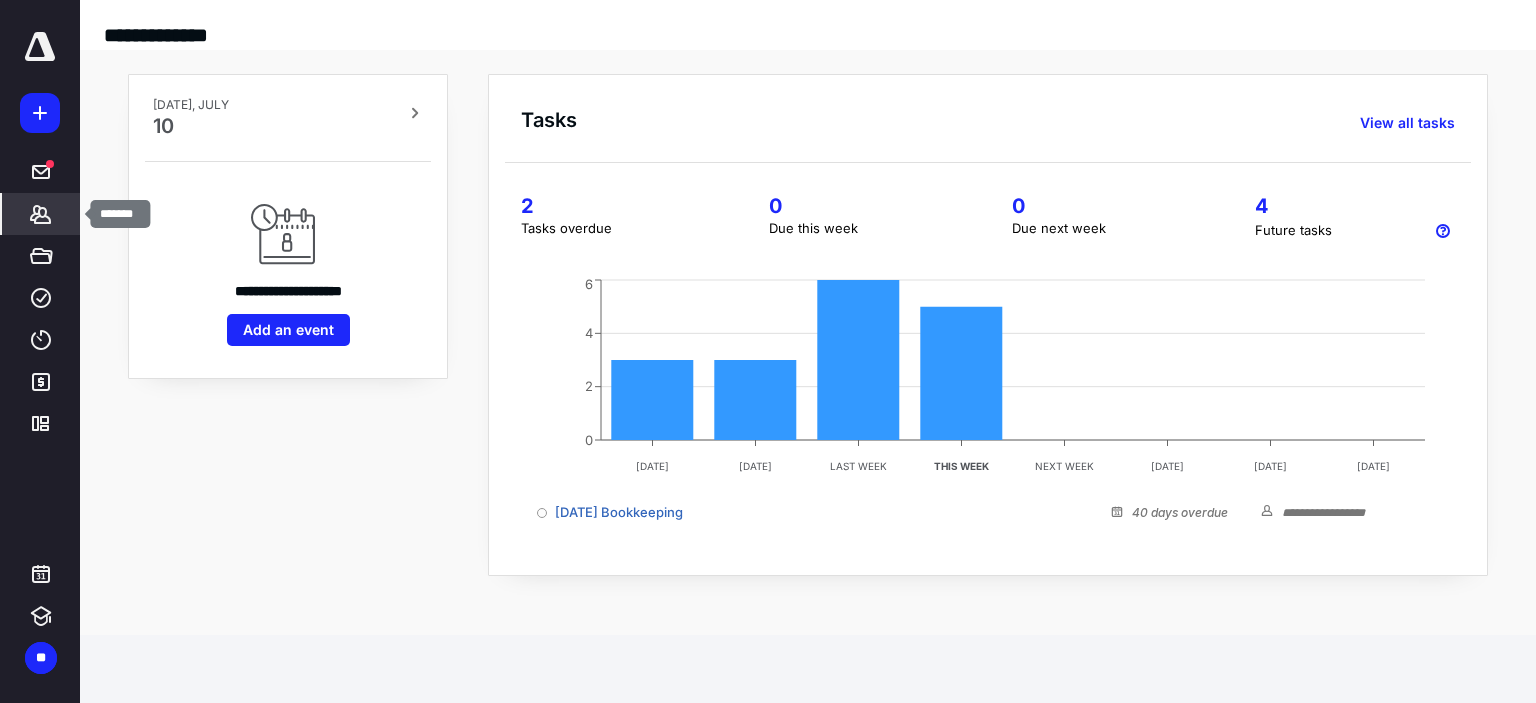 click 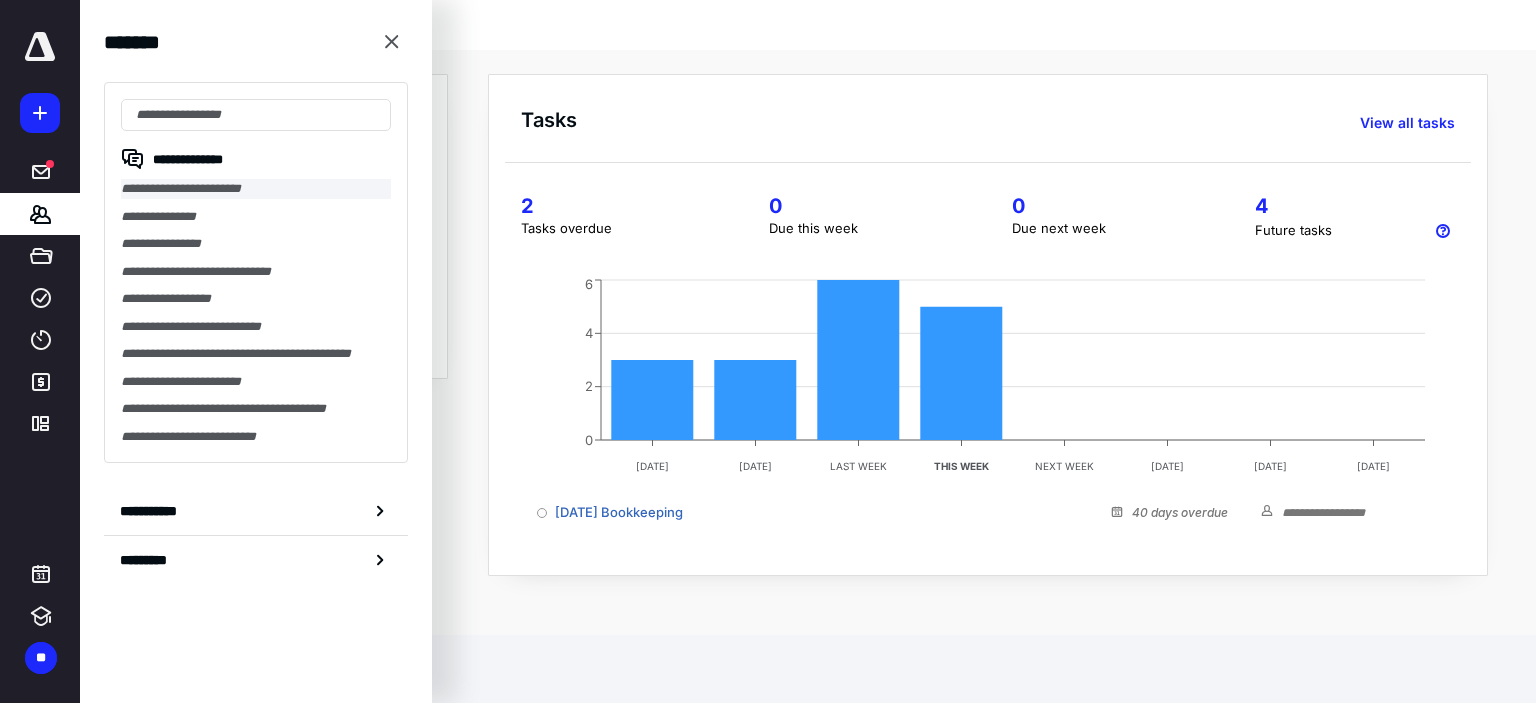 click on "**********" at bounding box center (256, 189) 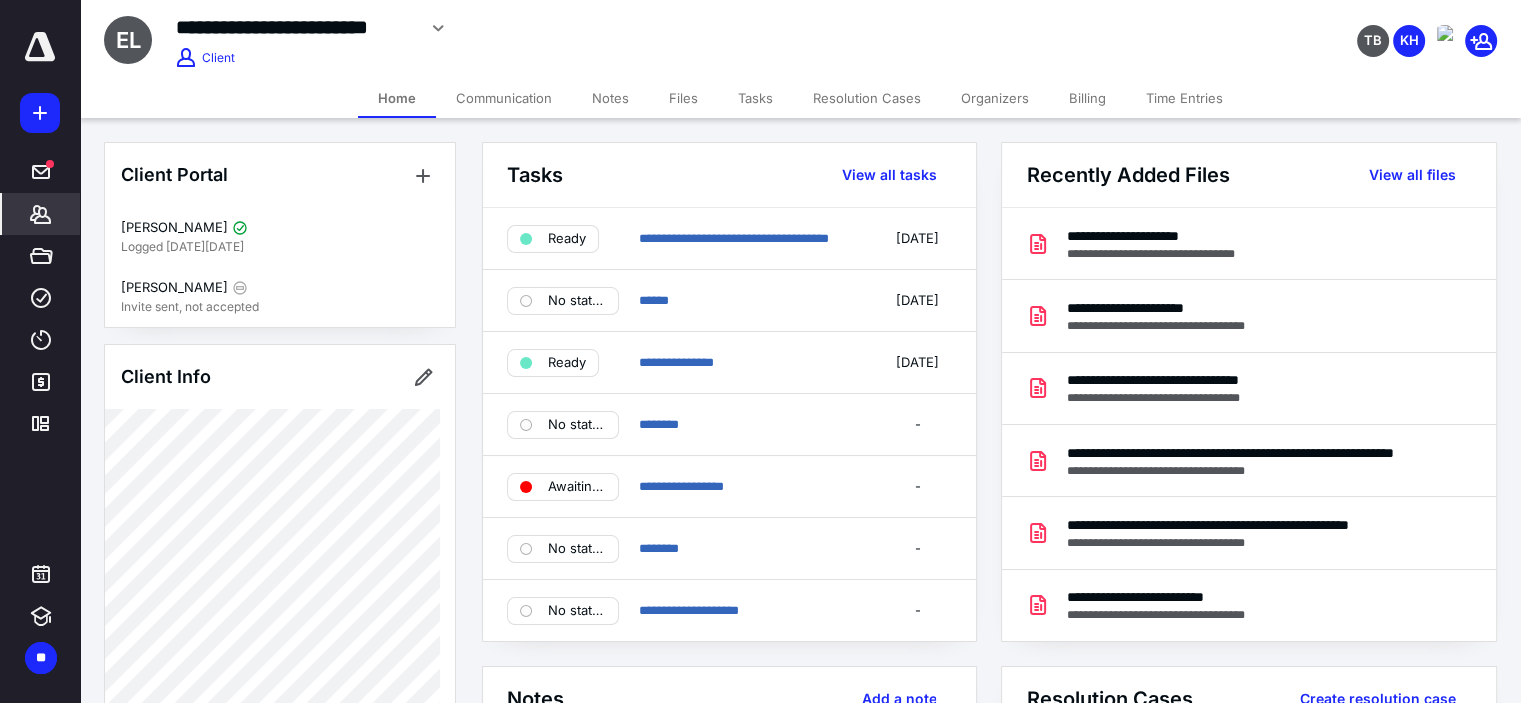 click on "Communication" at bounding box center (504, 98) 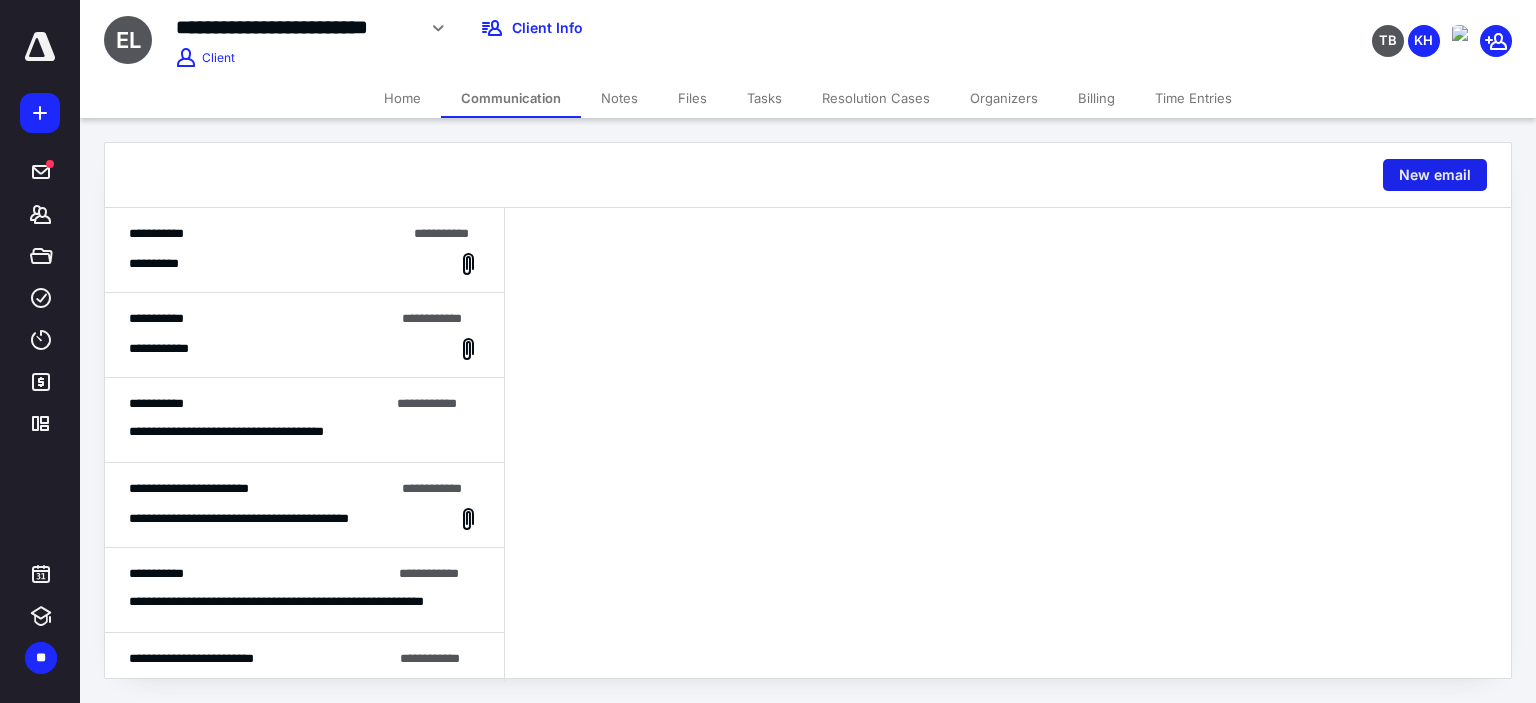 click on "New email" at bounding box center [1435, 175] 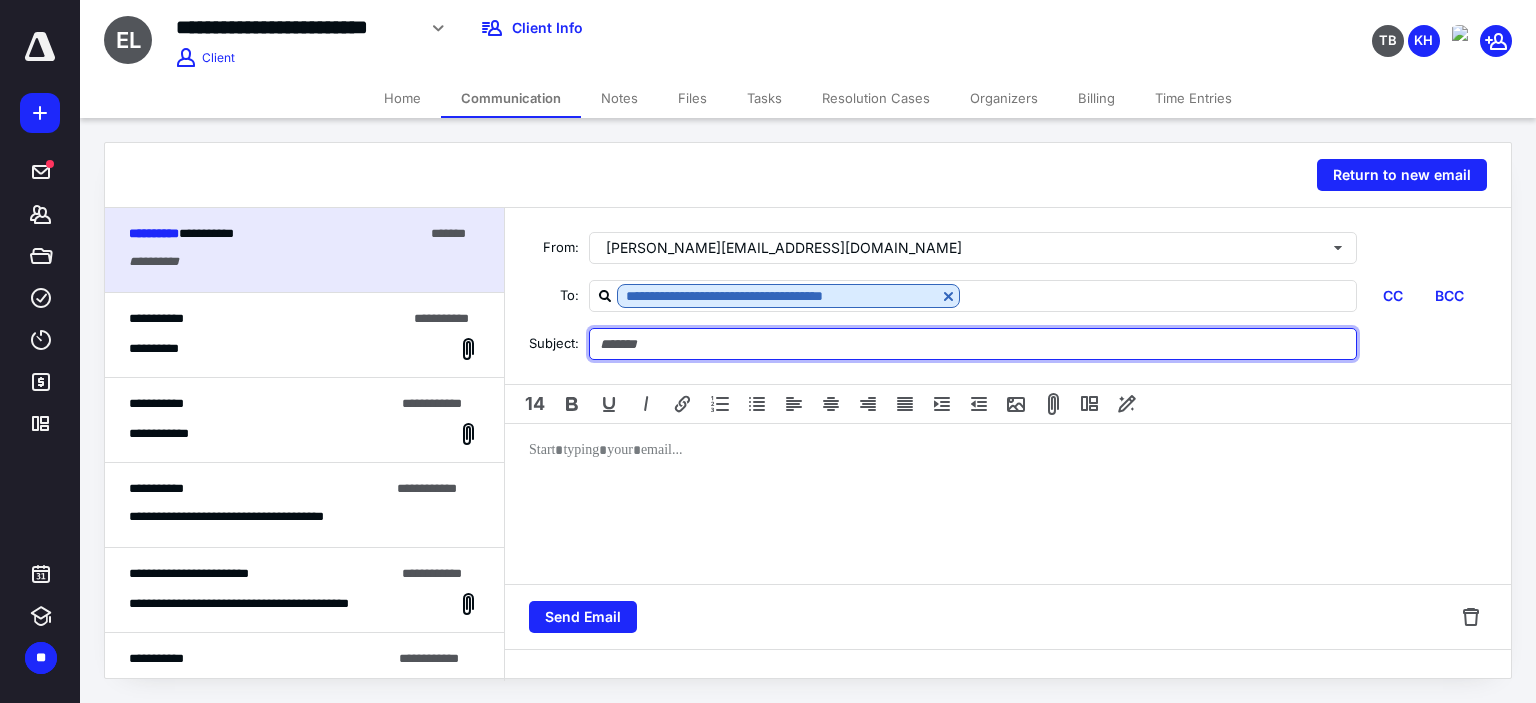 click at bounding box center (973, 344) 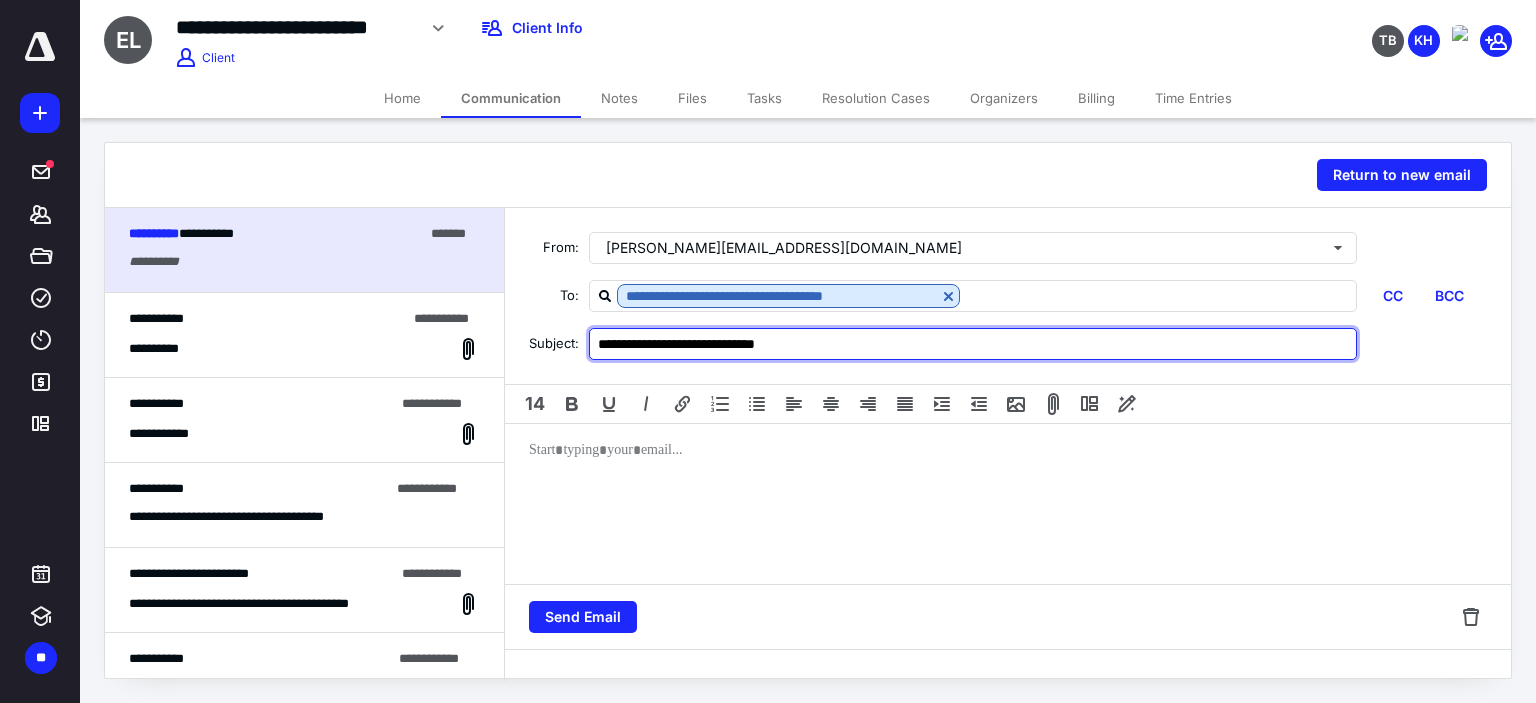type on "**********" 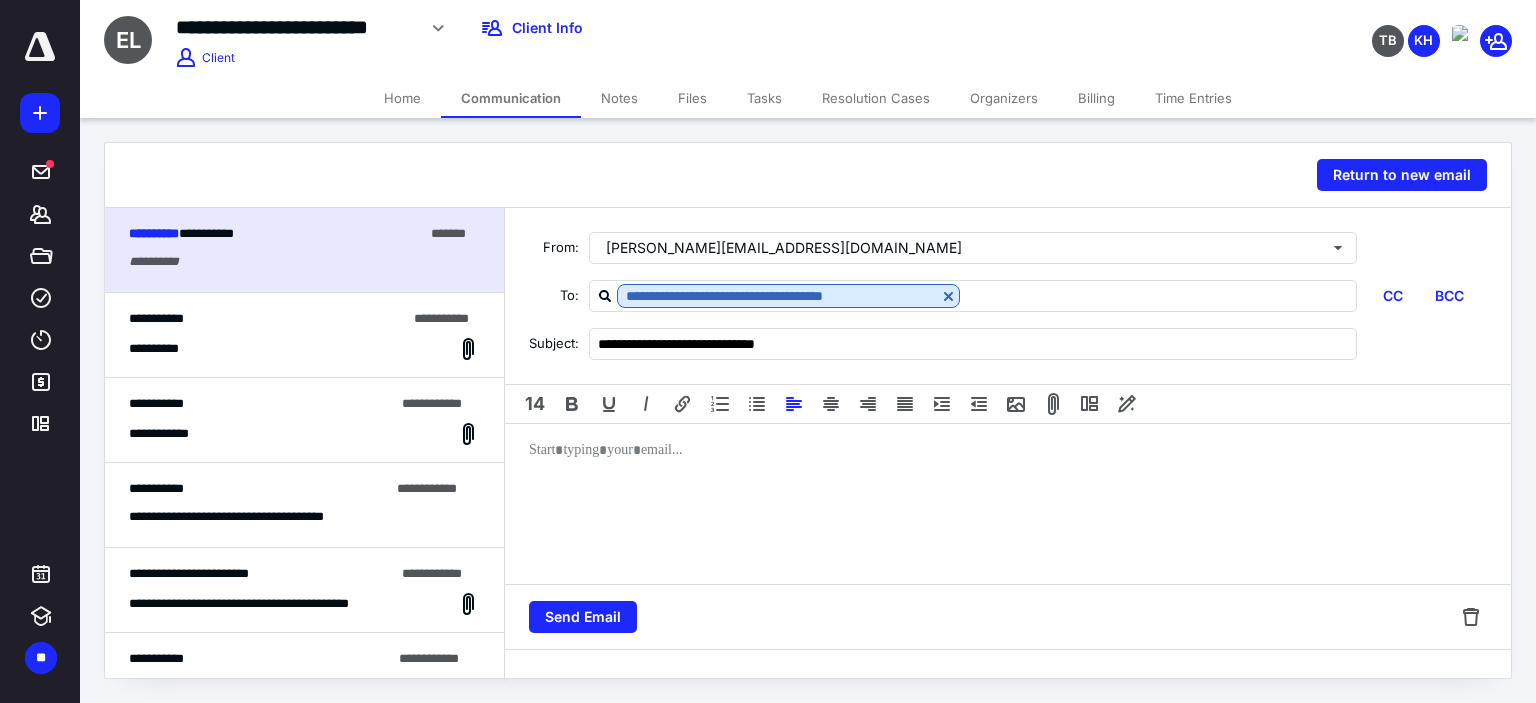 click at bounding box center [1008, 504] 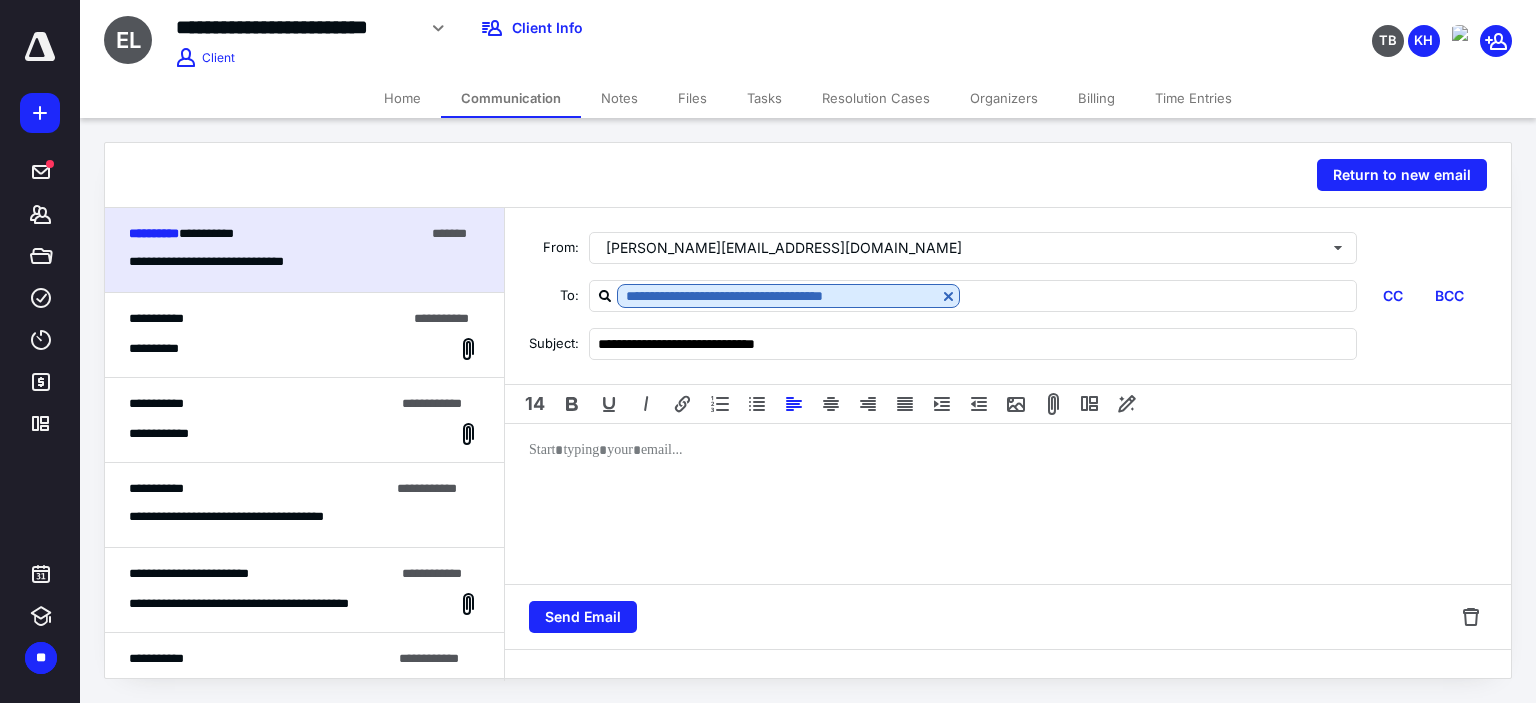 type 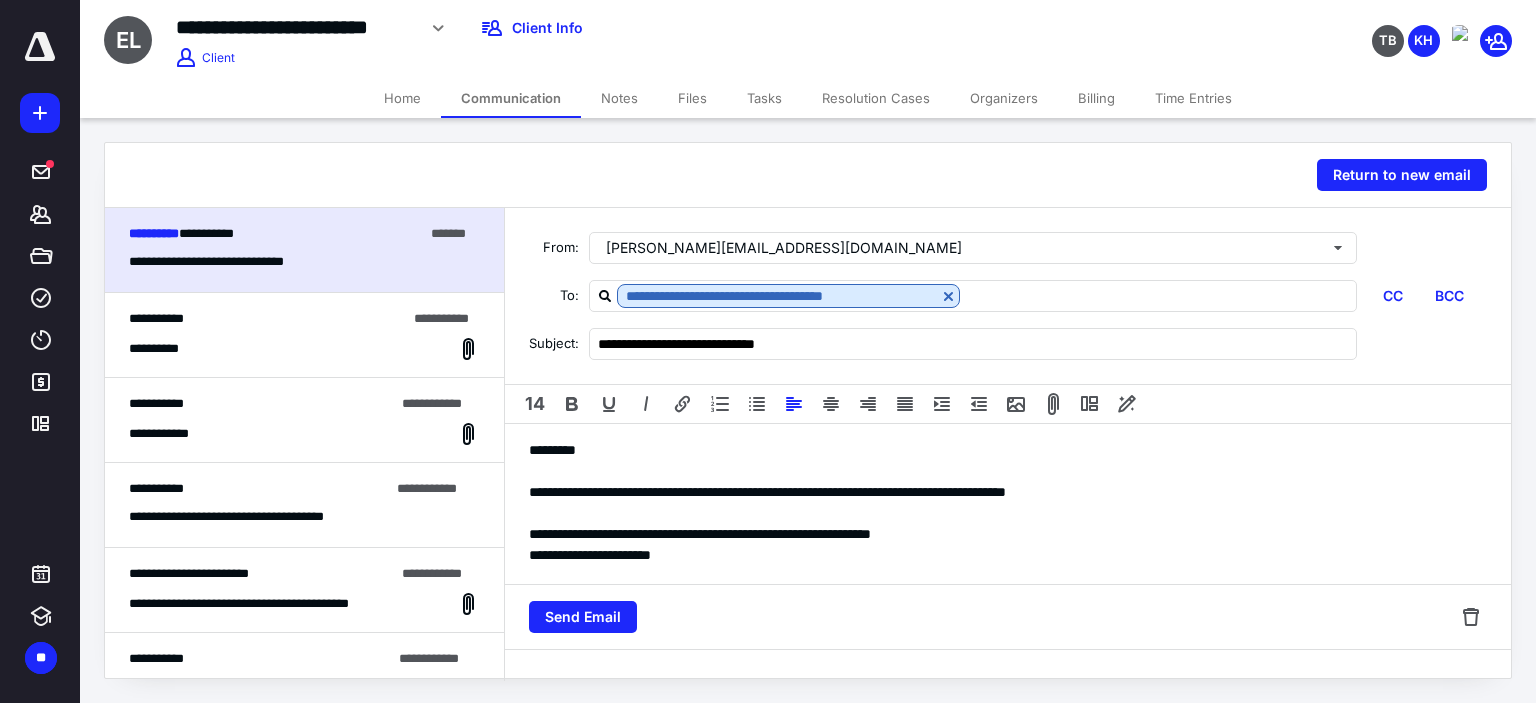 click on "**********" at bounding box center [1008, 555] 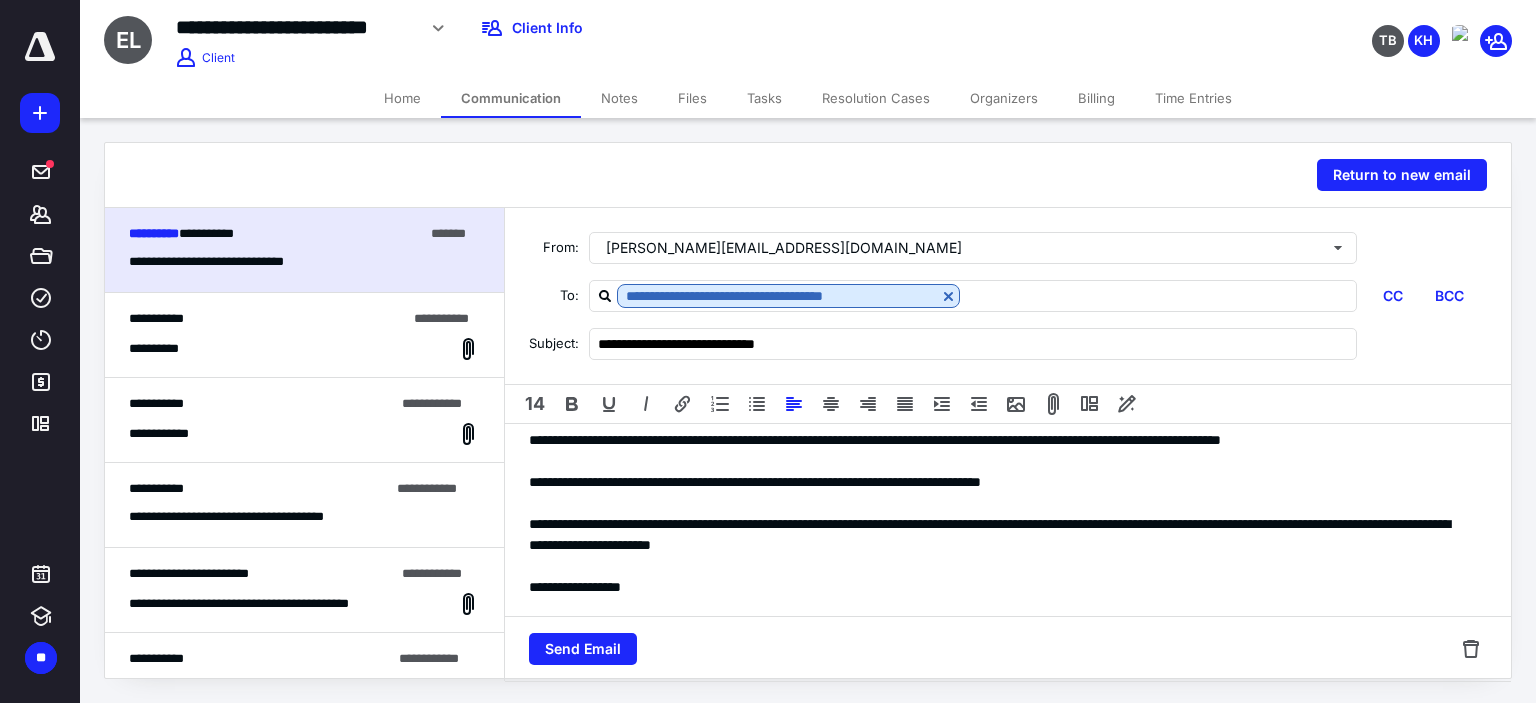 scroll, scrollTop: 178, scrollLeft: 0, axis: vertical 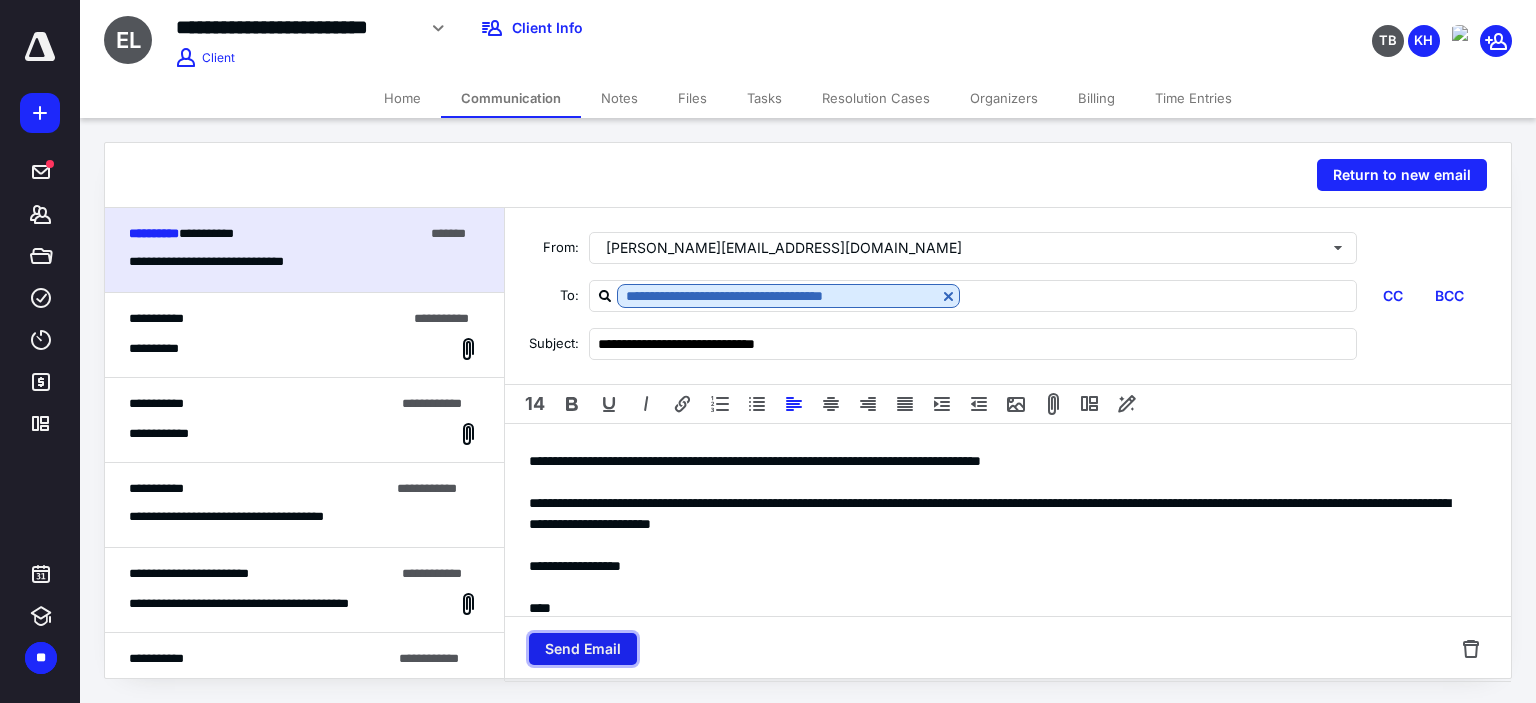 click on "Send Email" at bounding box center (583, 649) 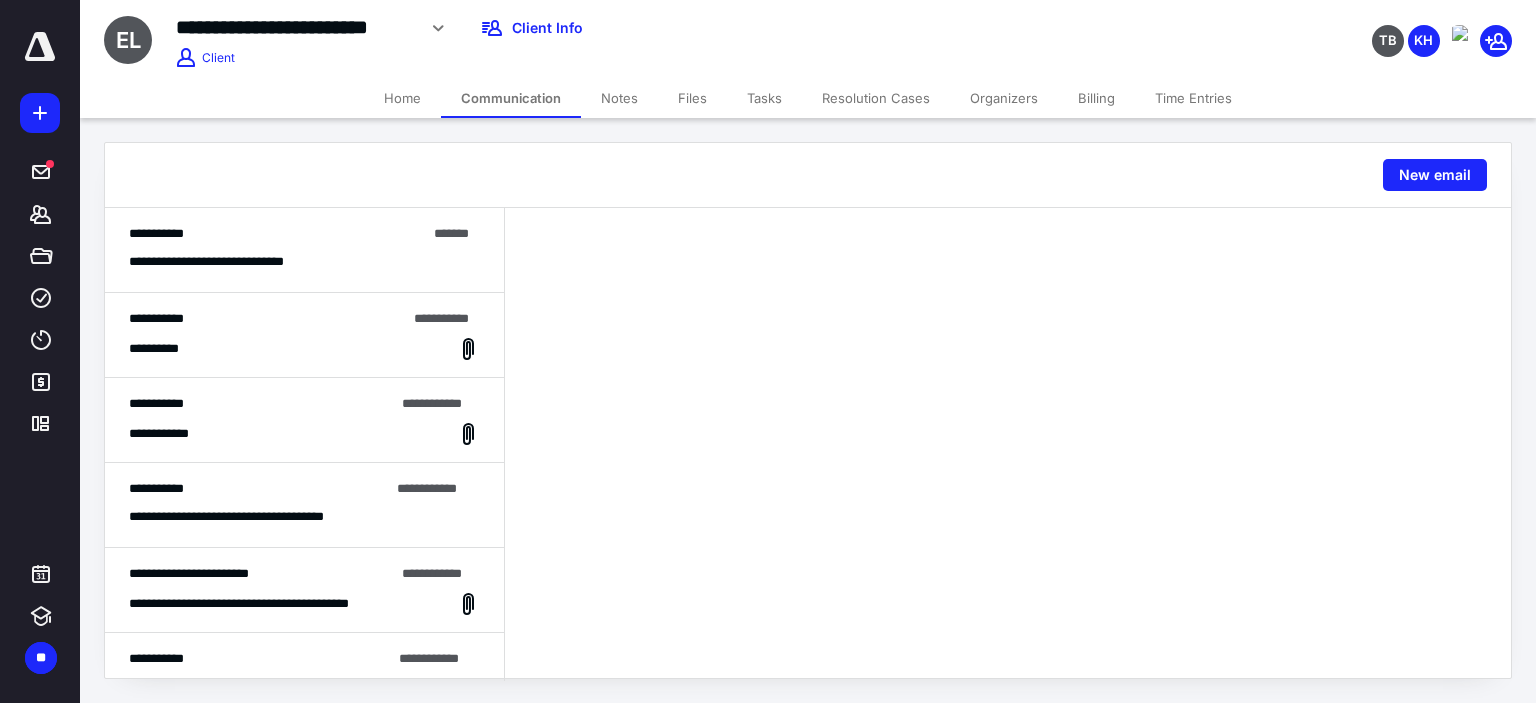 click on "Files" at bounding box center (692, 98) 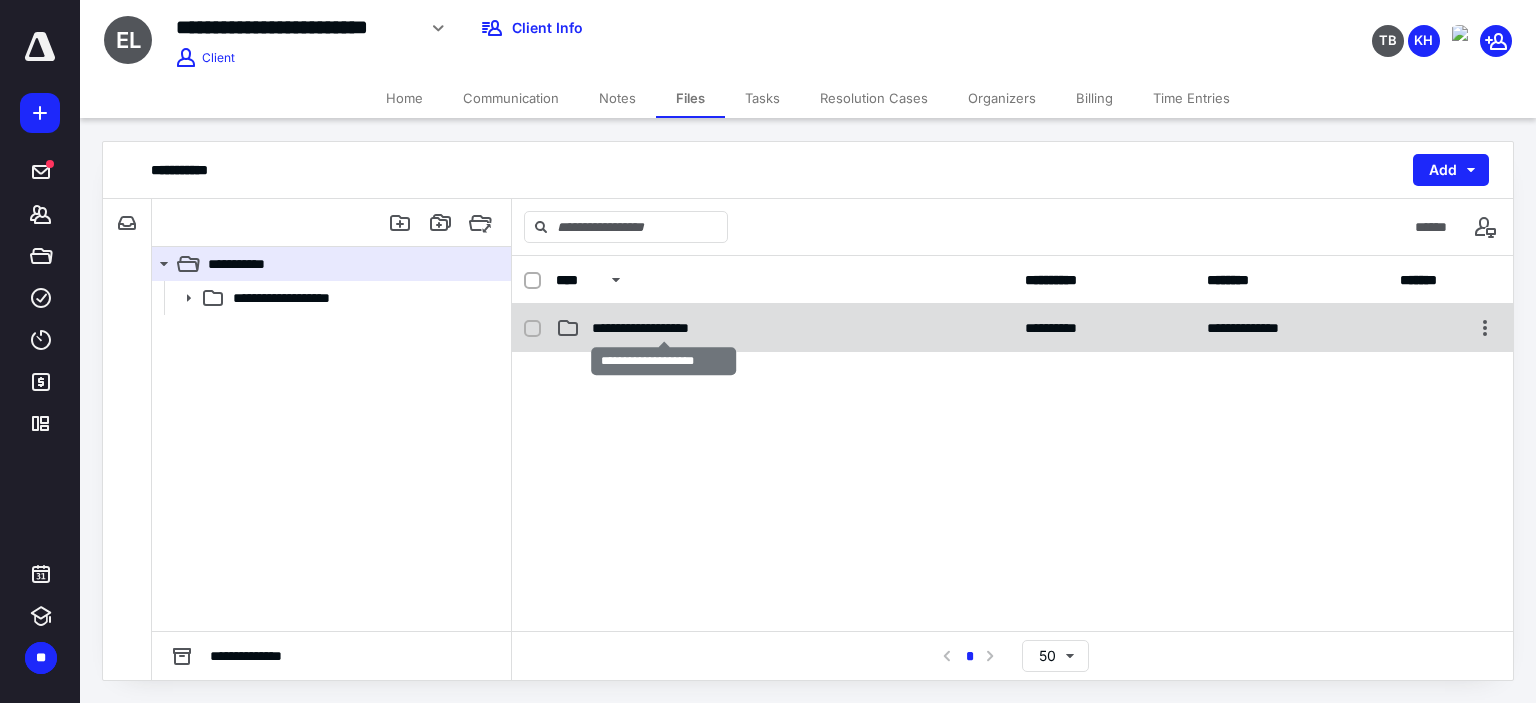 click on "**********" at bounding box center (664, 328) 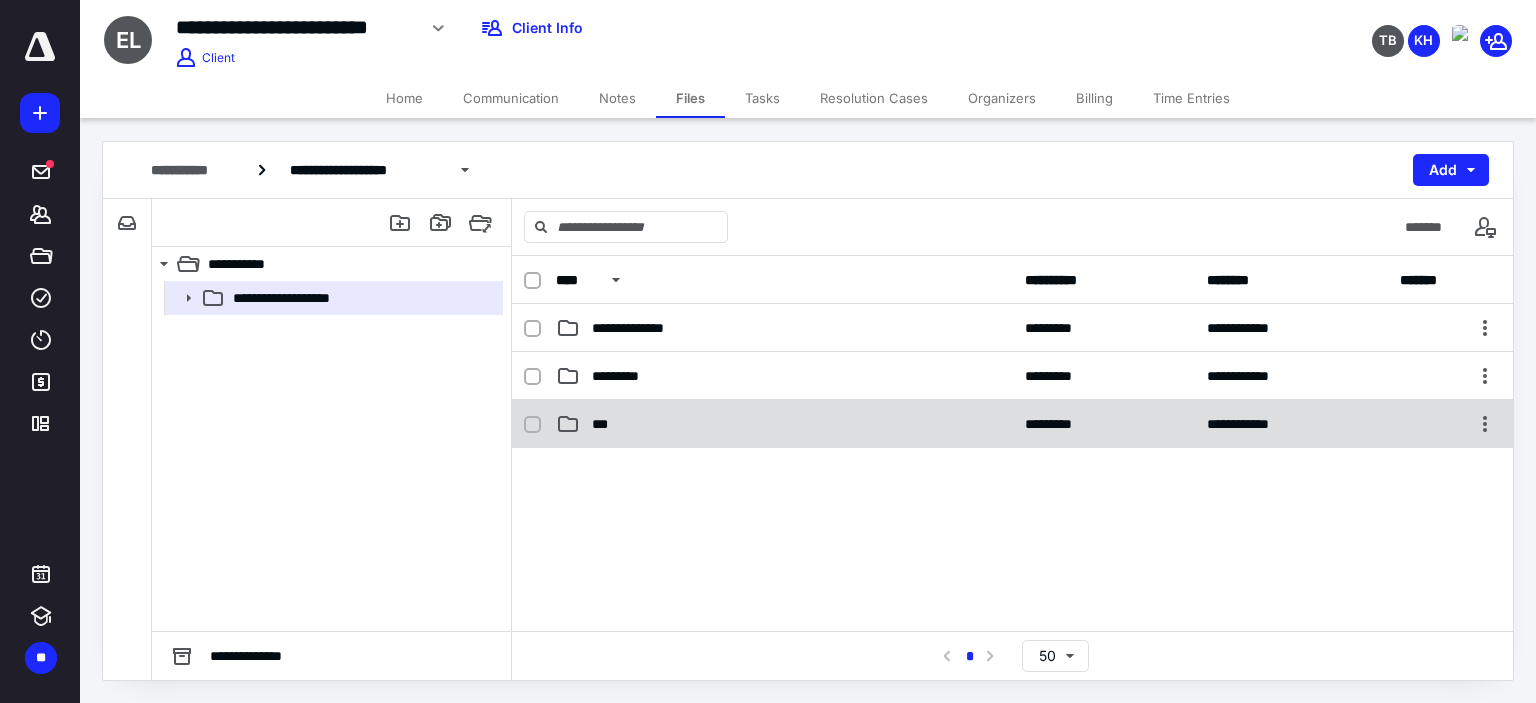 click on "***" at bounding box center (604, 424) 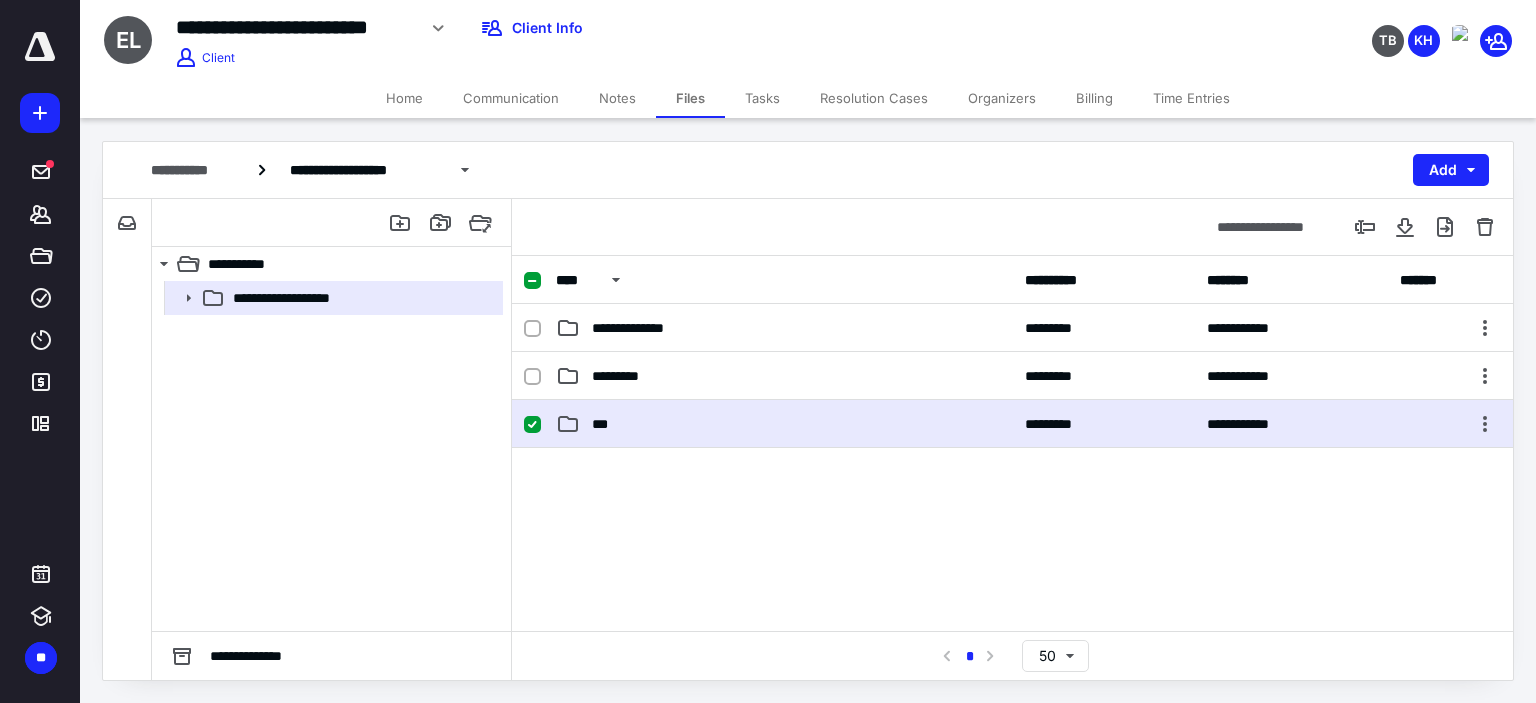 click on "***" at bounding box center (604, 424) 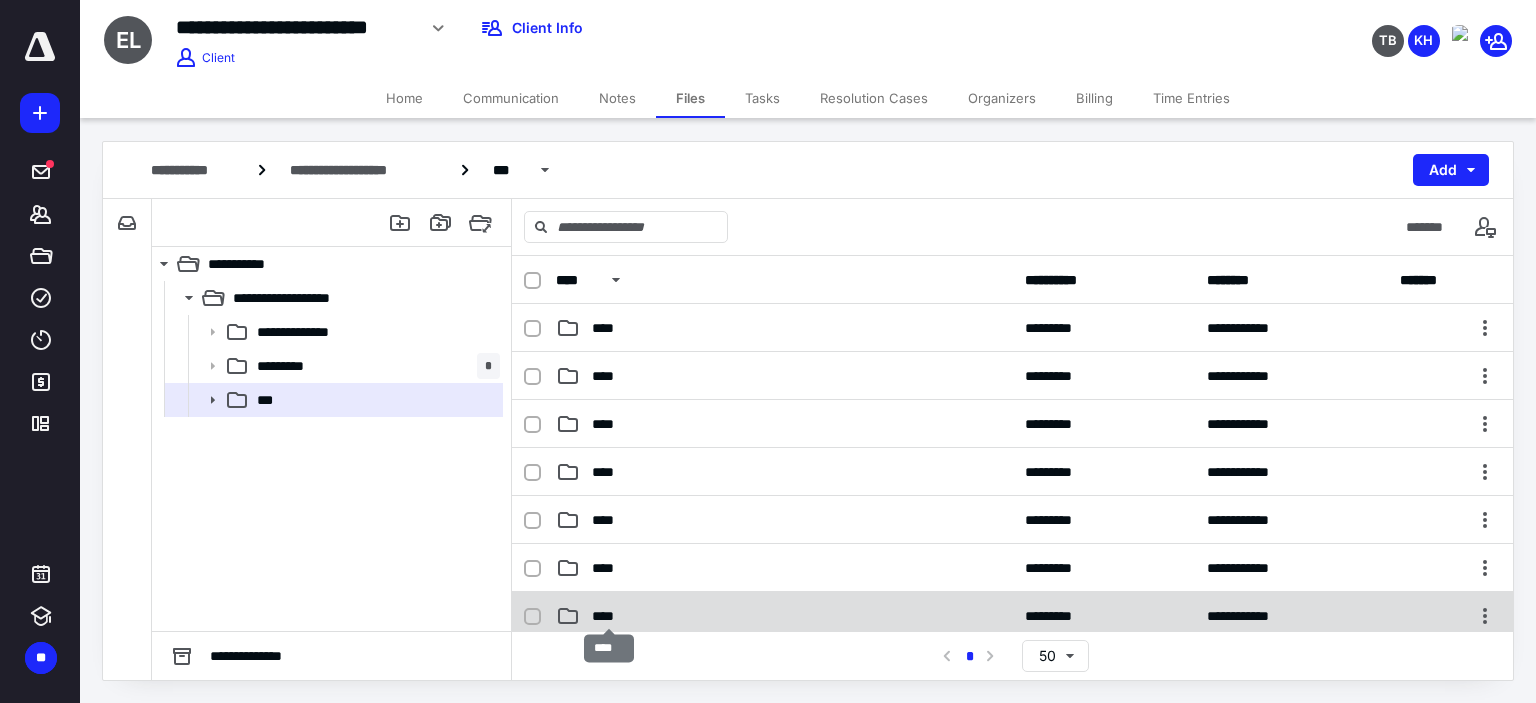 click on "****" at bounding box center (609, 616) 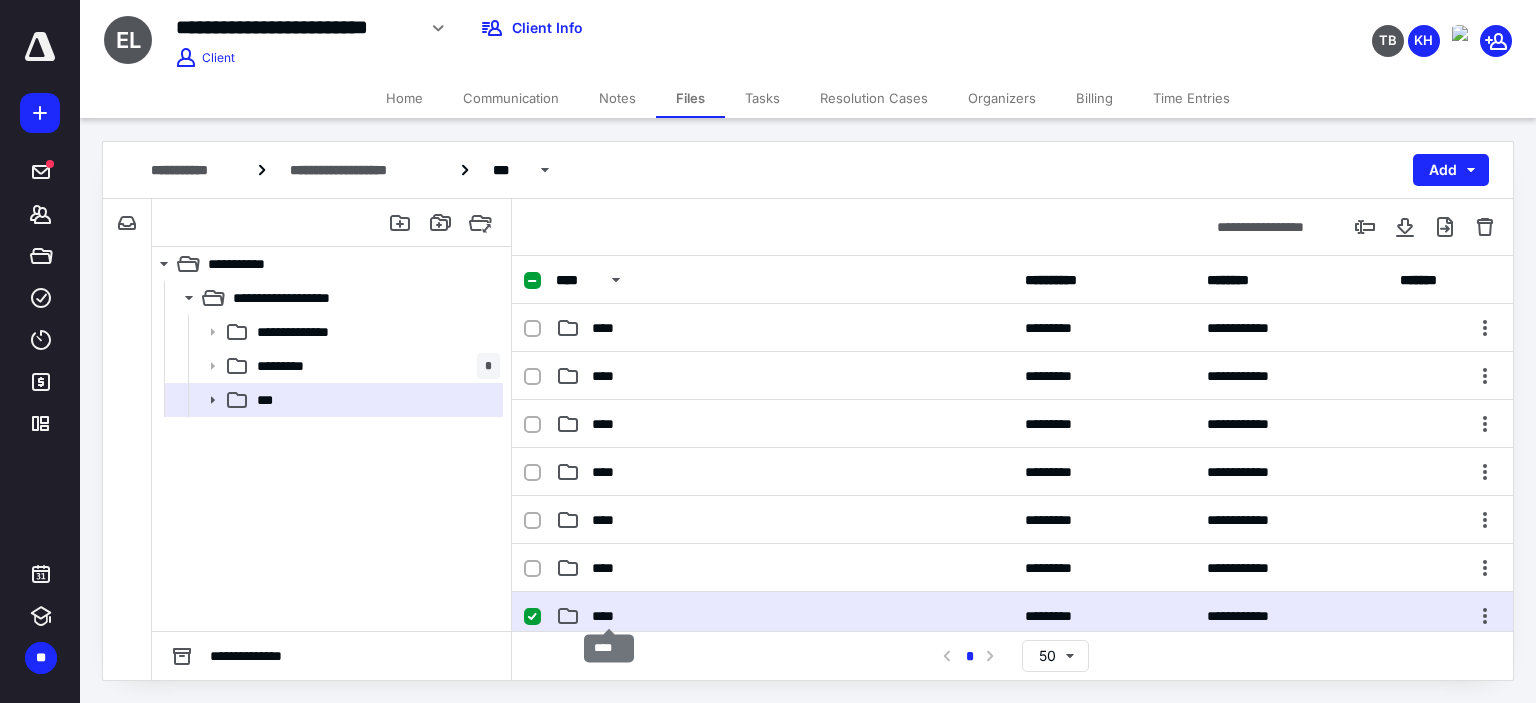 click on "****" at bounding box center [609, 616] 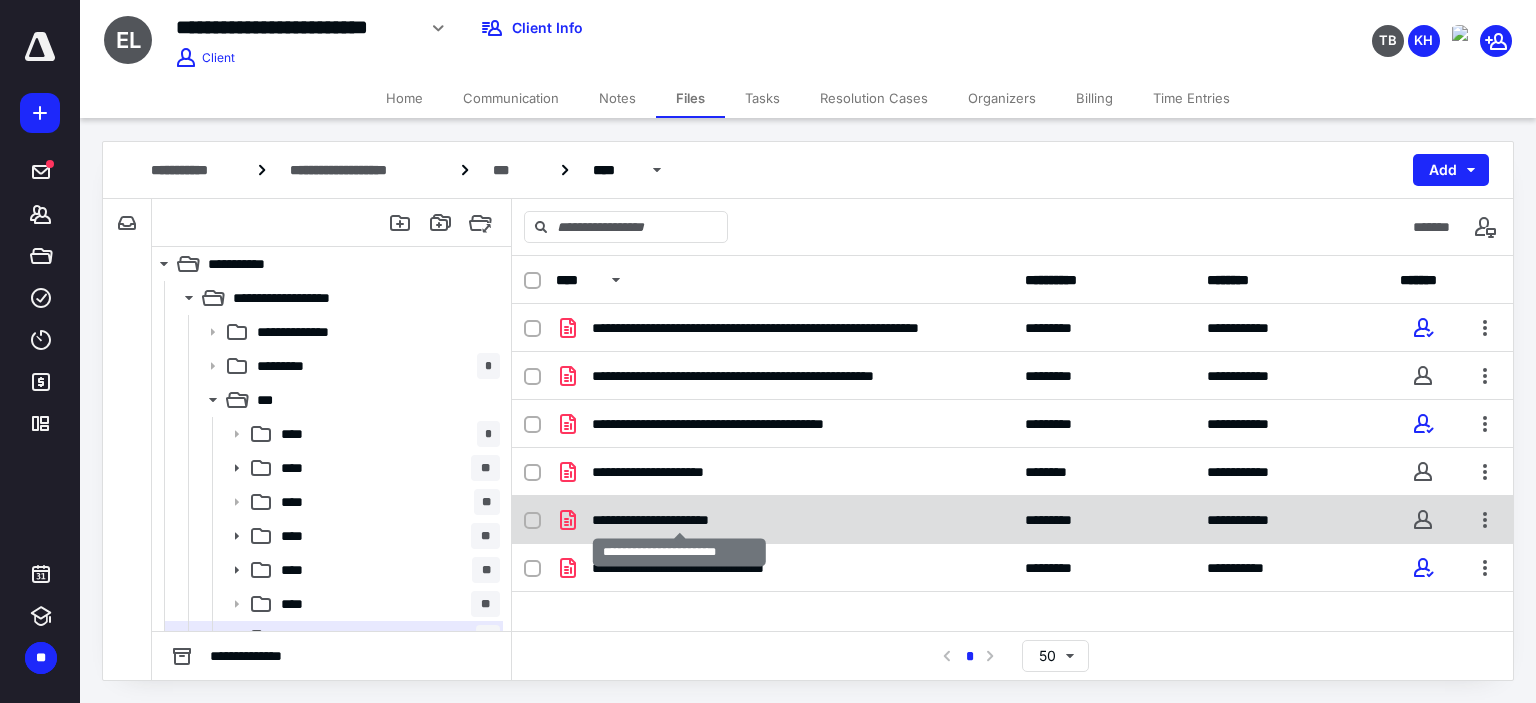click on "**********" at bounding box center [680, 520] 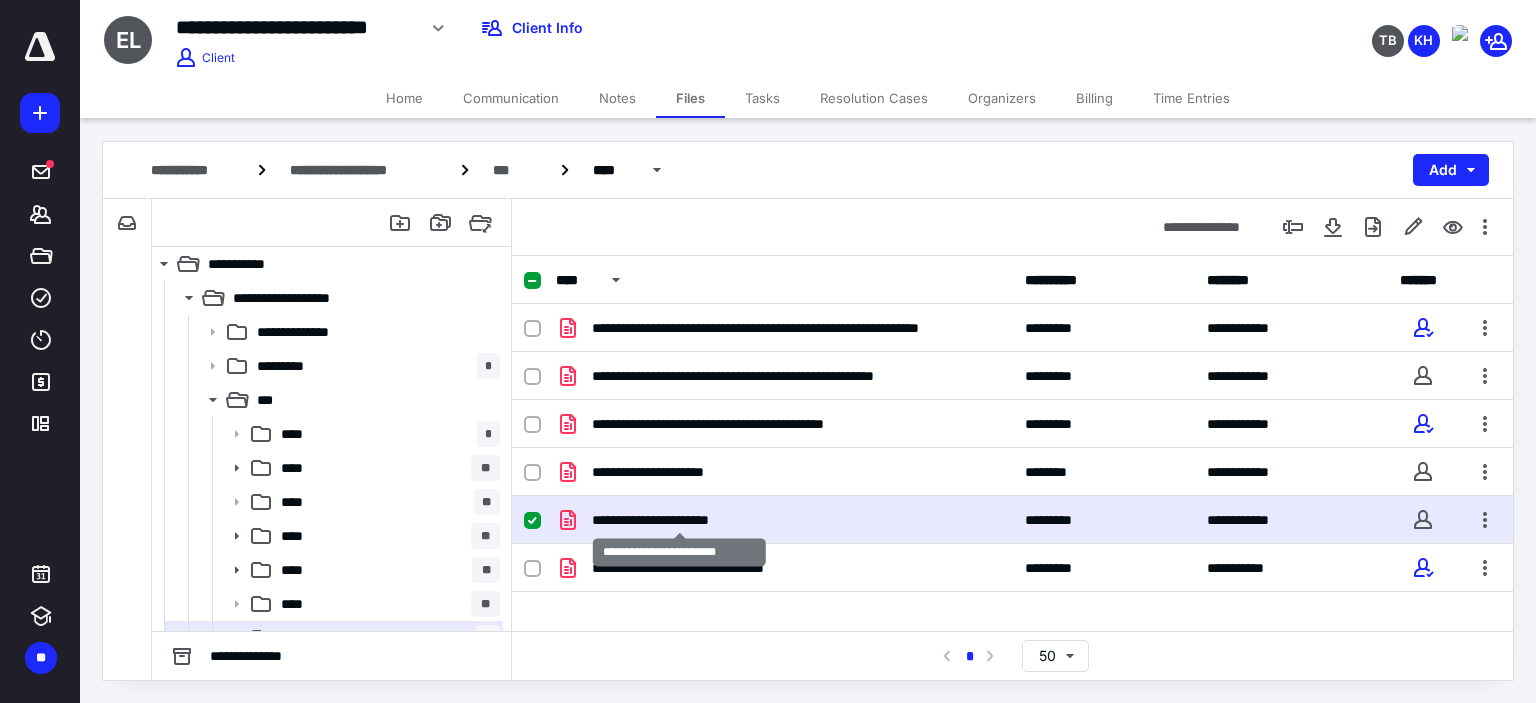 click on "**********" at bounding box center (680, 520) 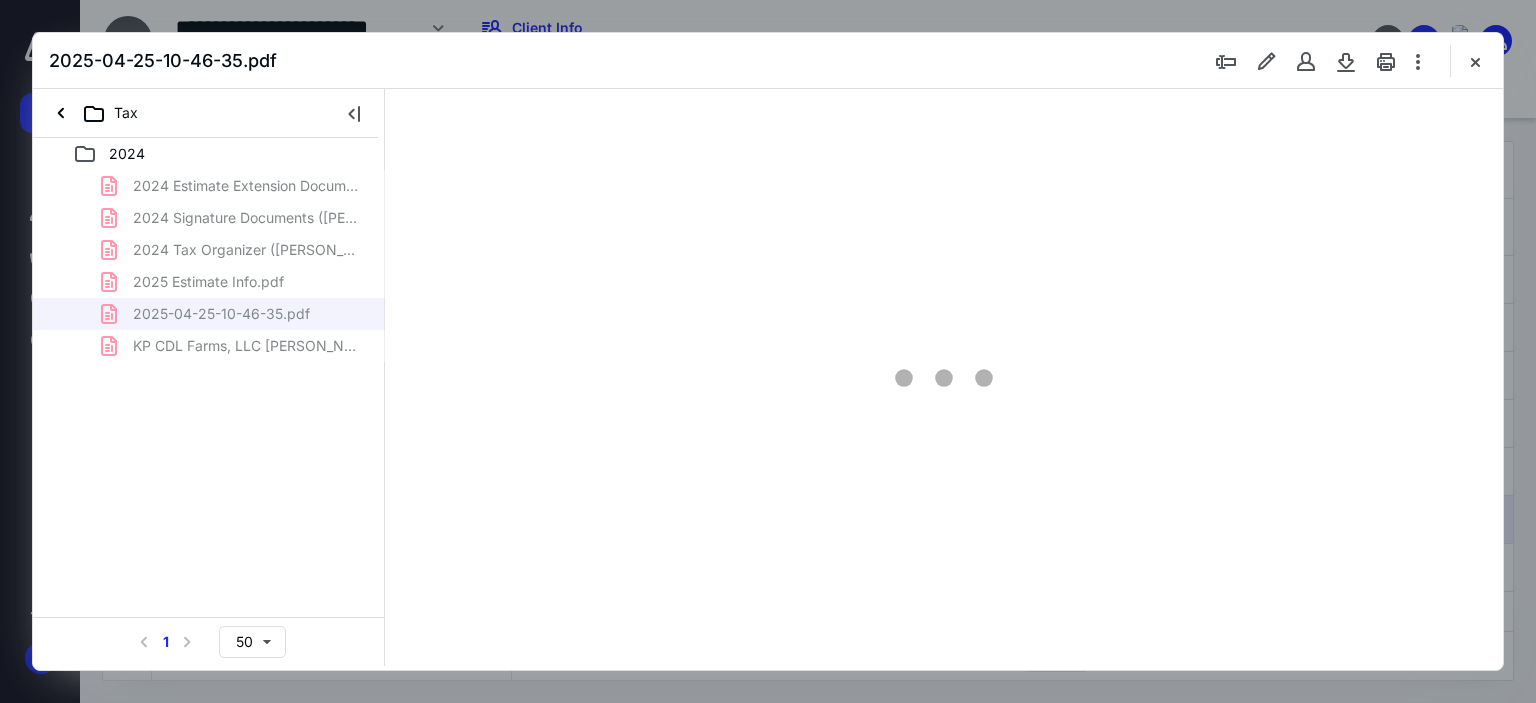 scroll, scrollTop: 0, scrollLeft: 0, axis: both 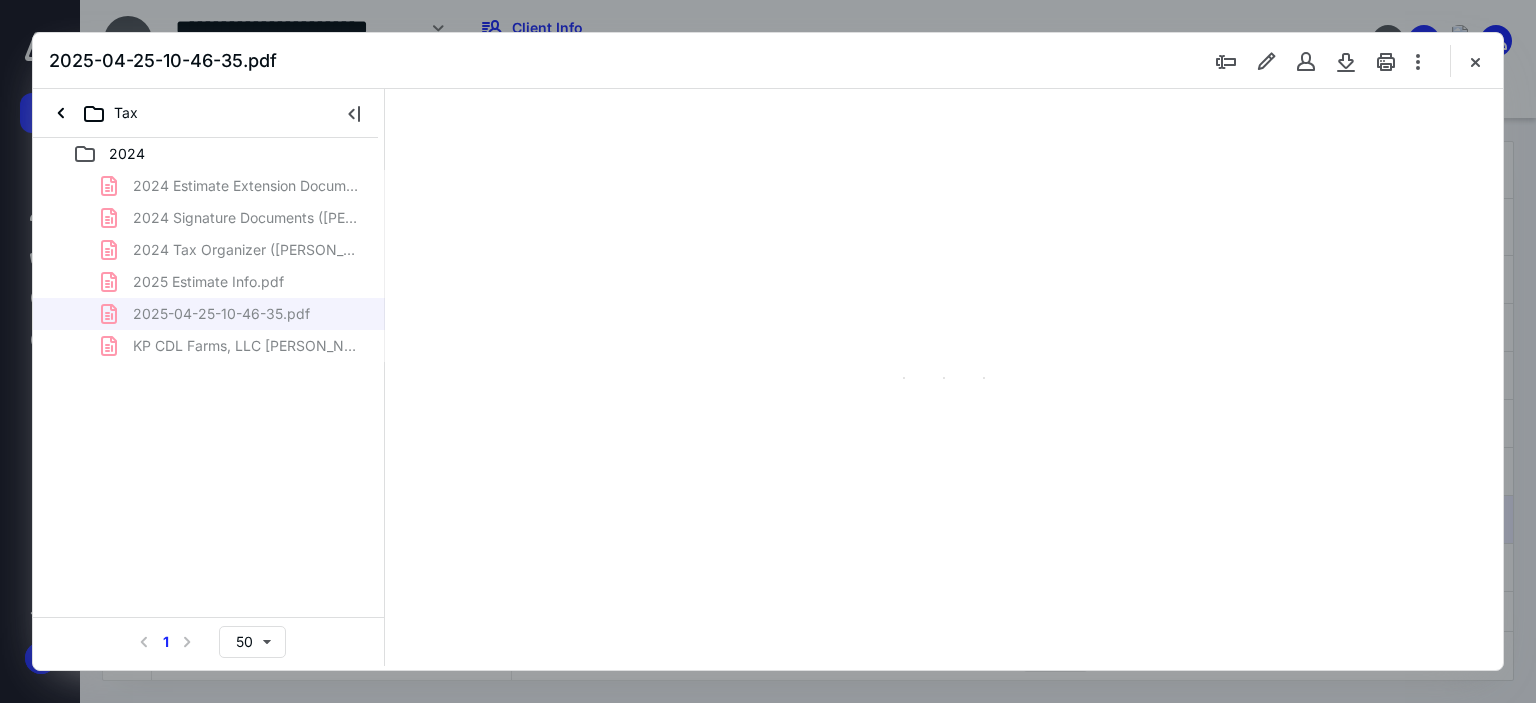 type on "181" 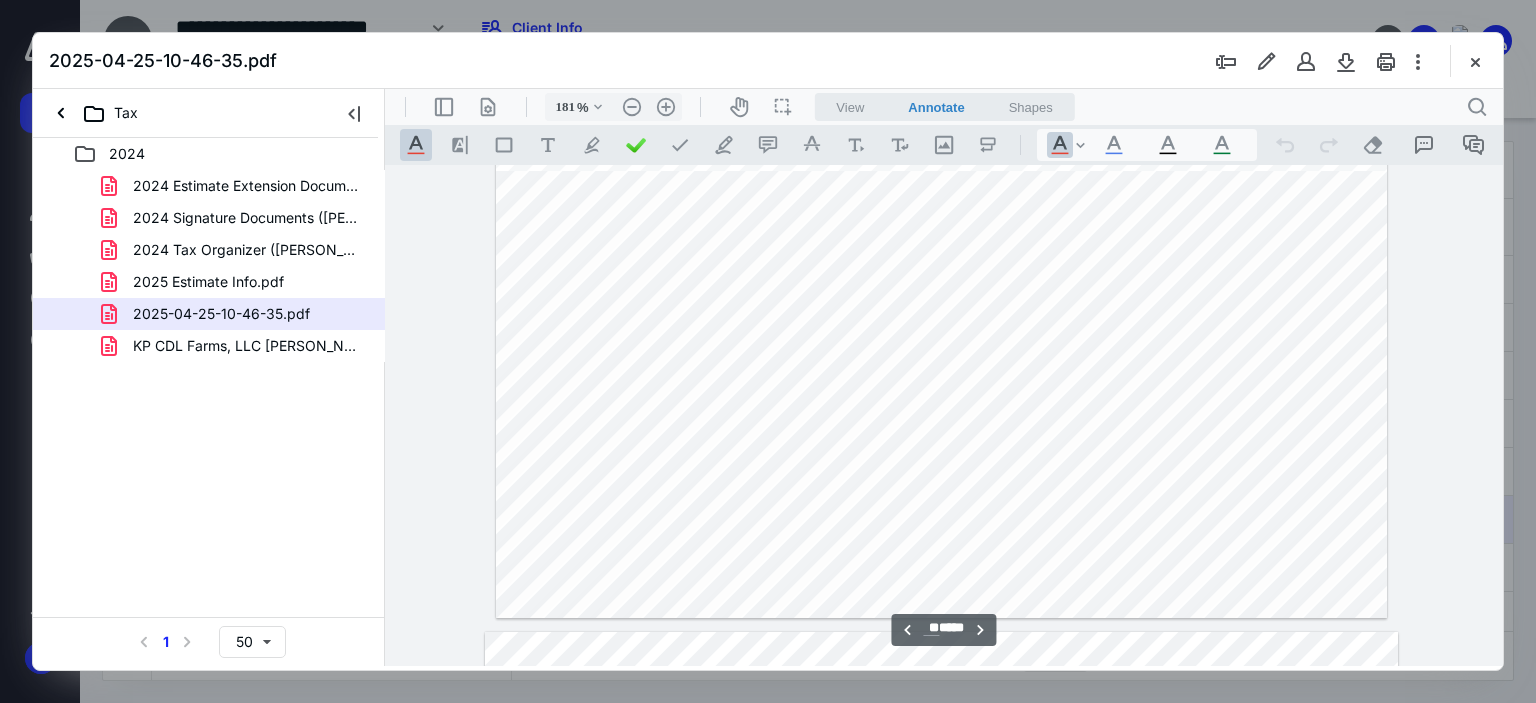 scroll, scrollTop: 24983, scrollLeft: 164, axis: both 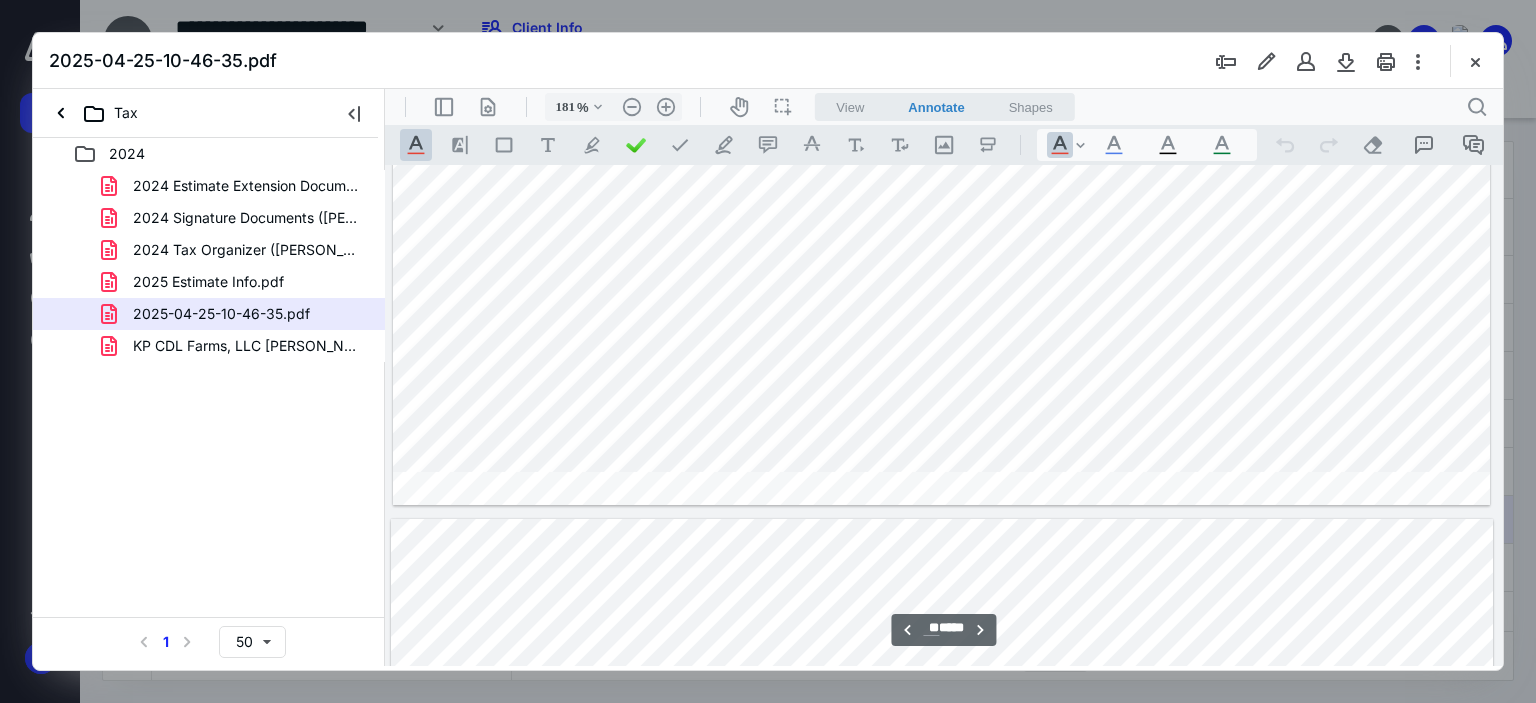 type on "**" 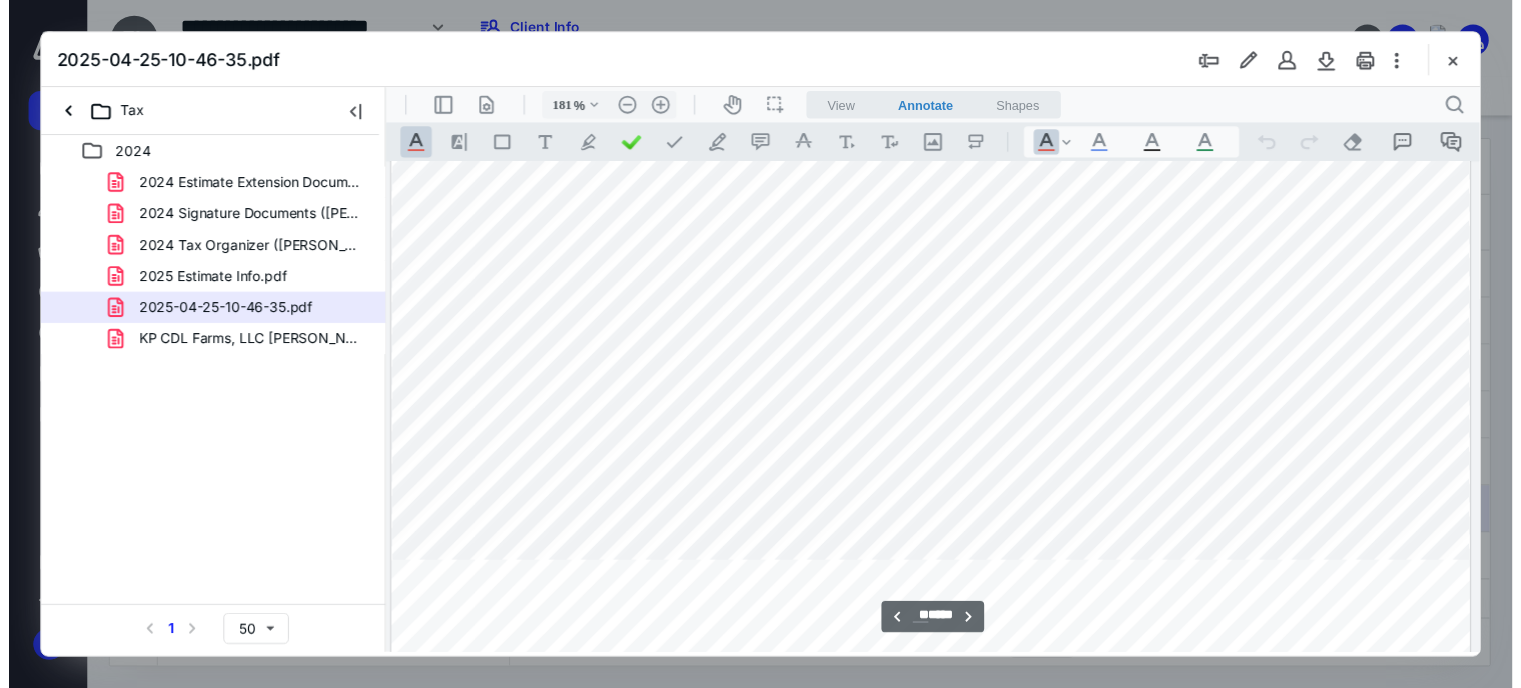 scroll, scrollTop: 28383, scrollLeft: 164, axis: both 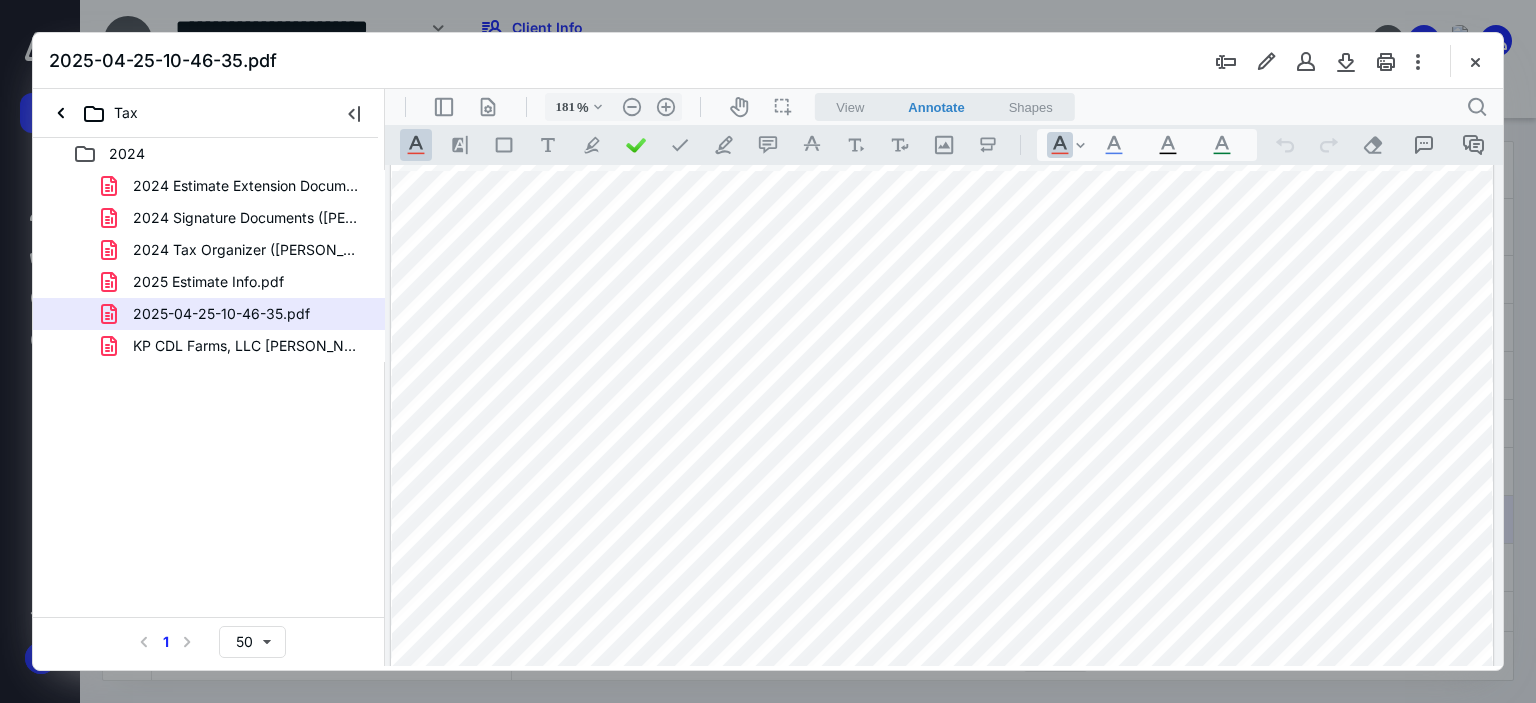 drag, startPoint x: 1471, startPoint y: 59, endPoint x: 1324, endPoint y: 84, distance: 149.1107 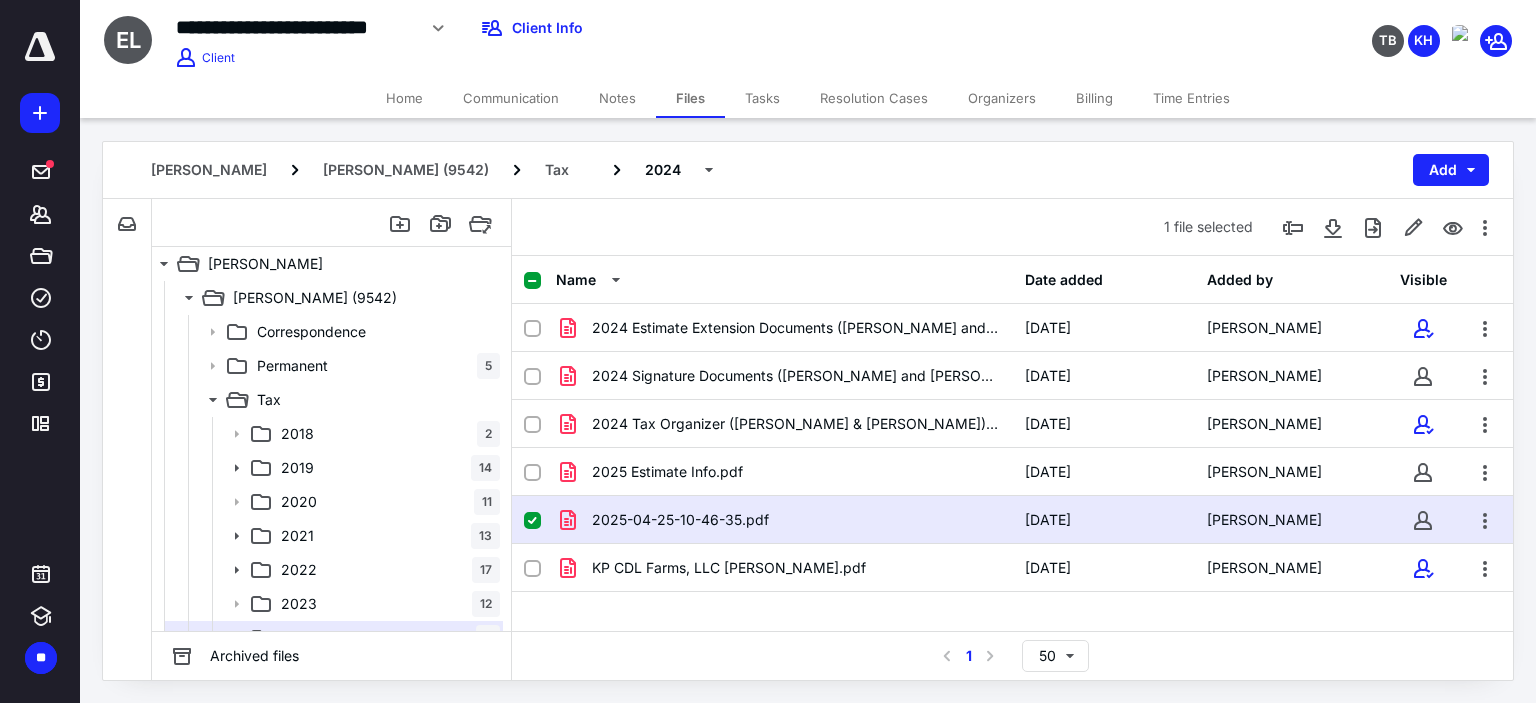 click on "Tasks" at bounding box center (762, 98) 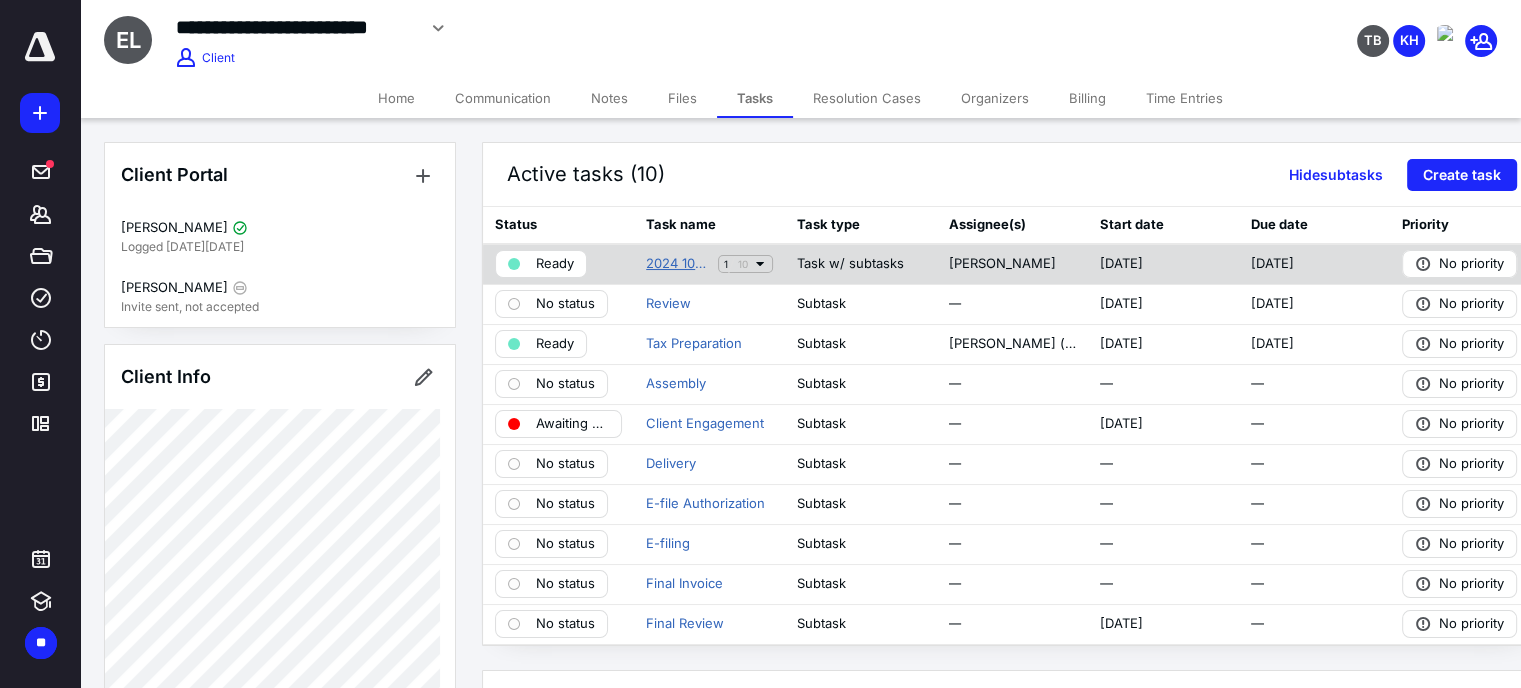click on "2024  1040/1041/1120 Income Tax Return" at bounding box center (678, 264) 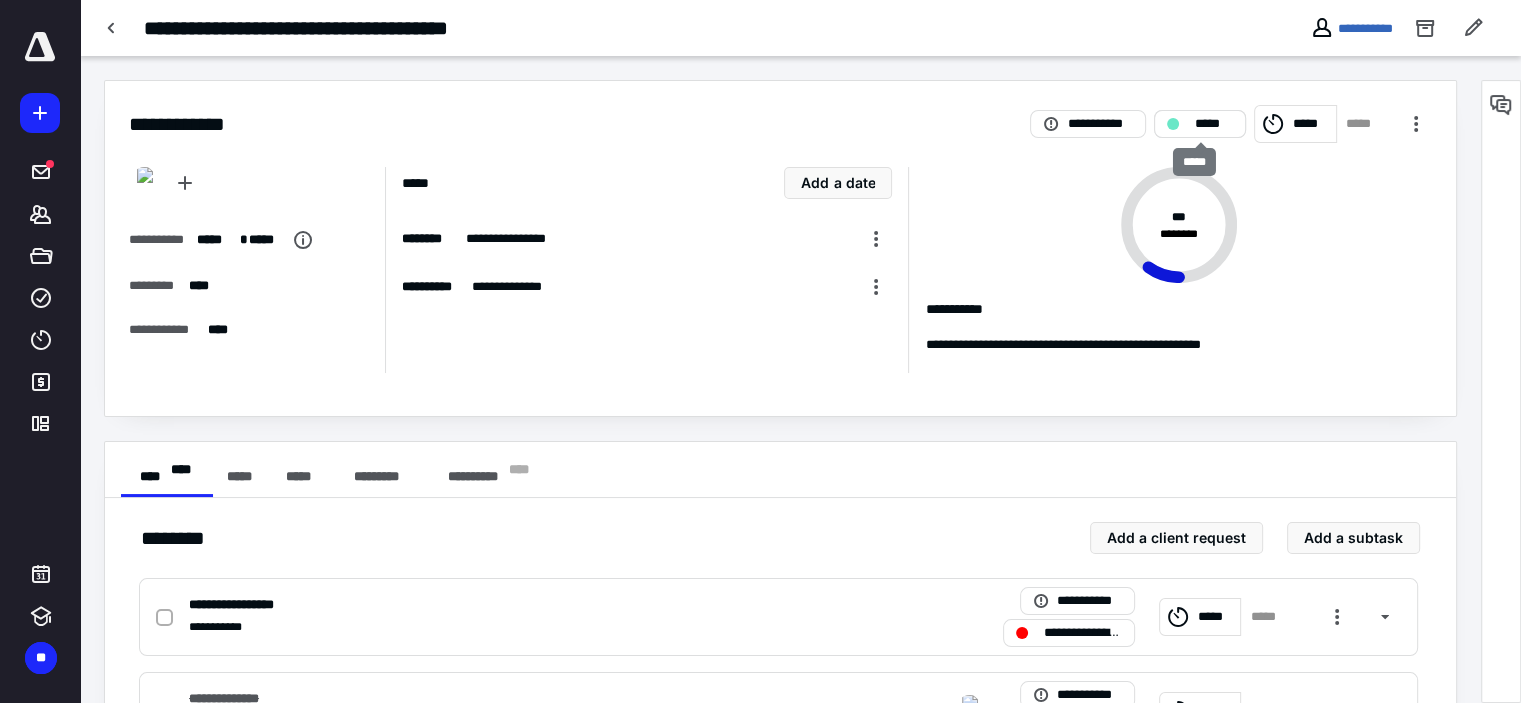 click on "*****" at bounding box center [1200, 124] 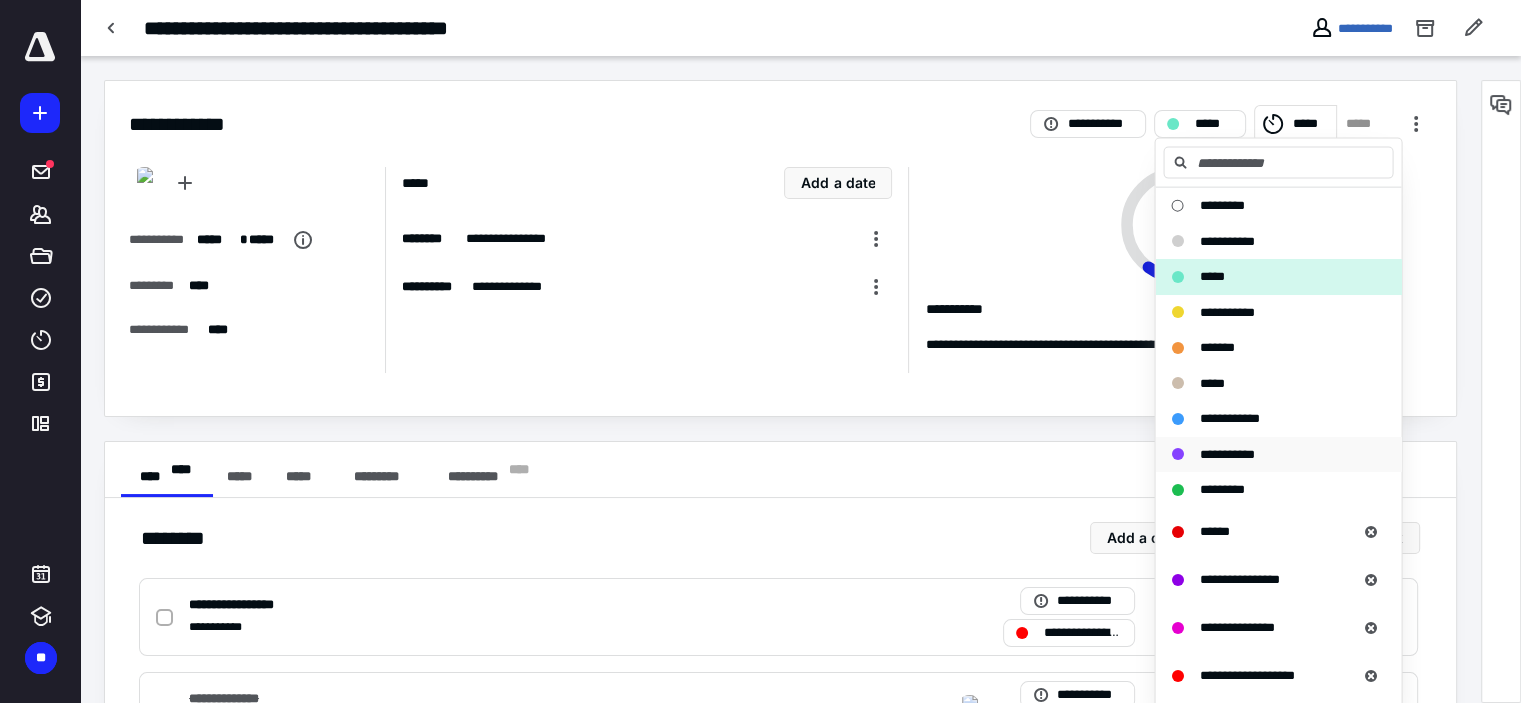 click on "**********" at bounding box center [1226, 453] 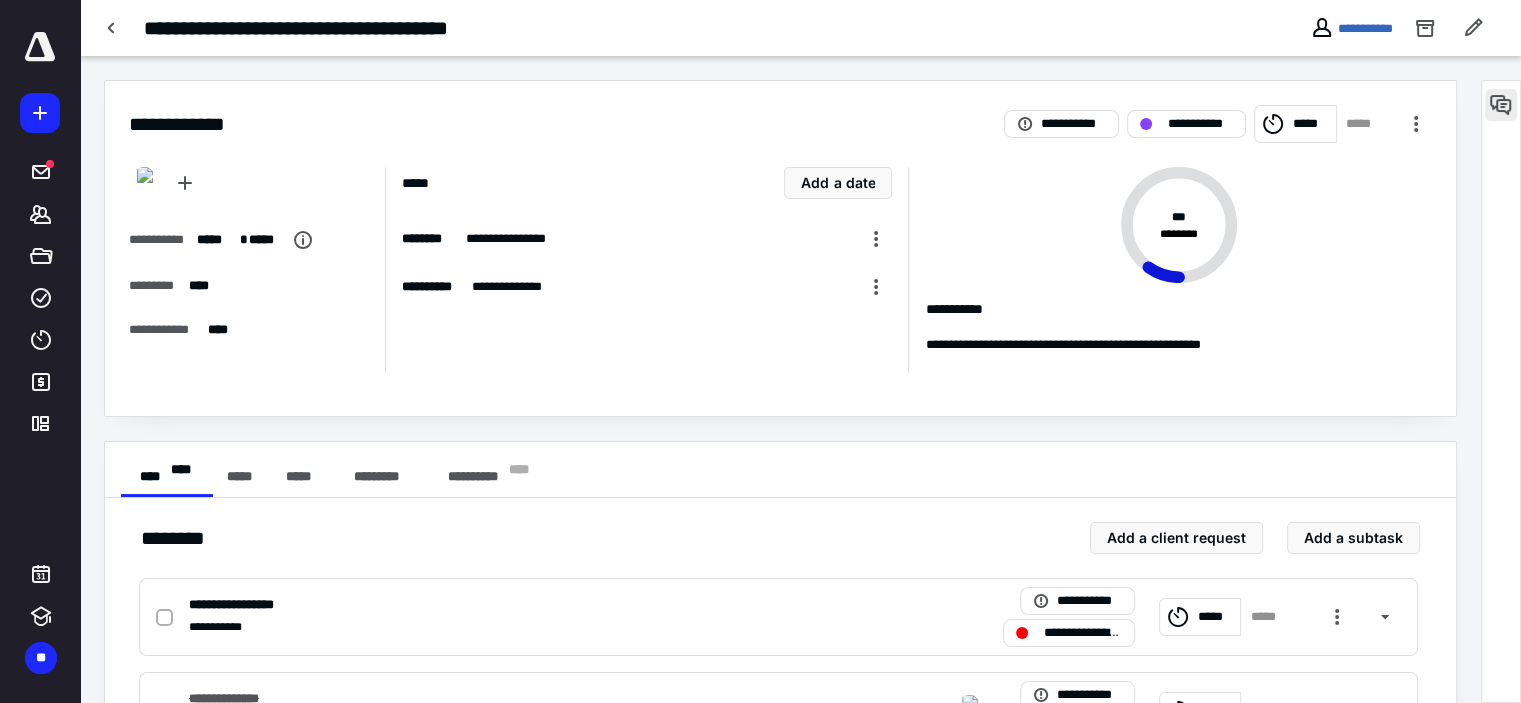 click at bounding box center (1501, 105) 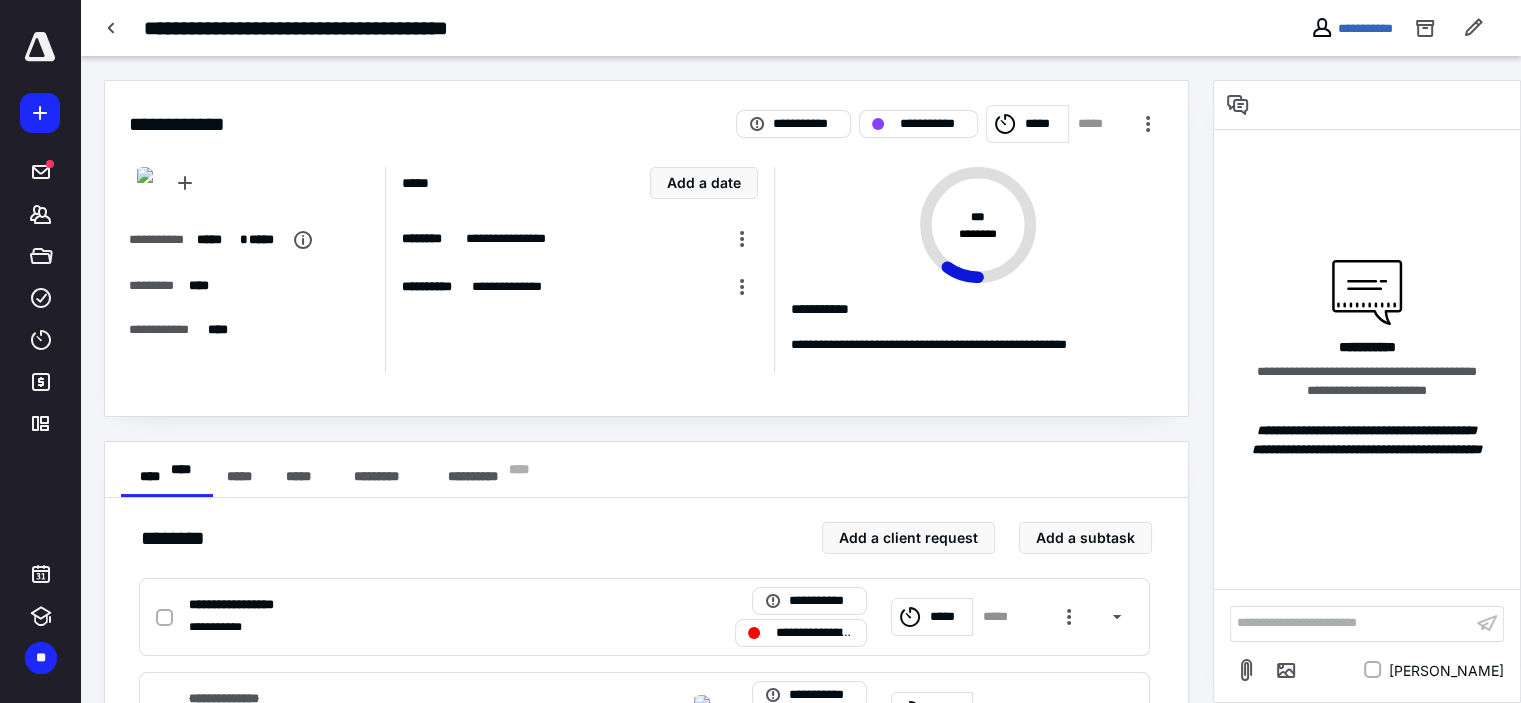 click on "**********" at bounding box center [1351, 623] 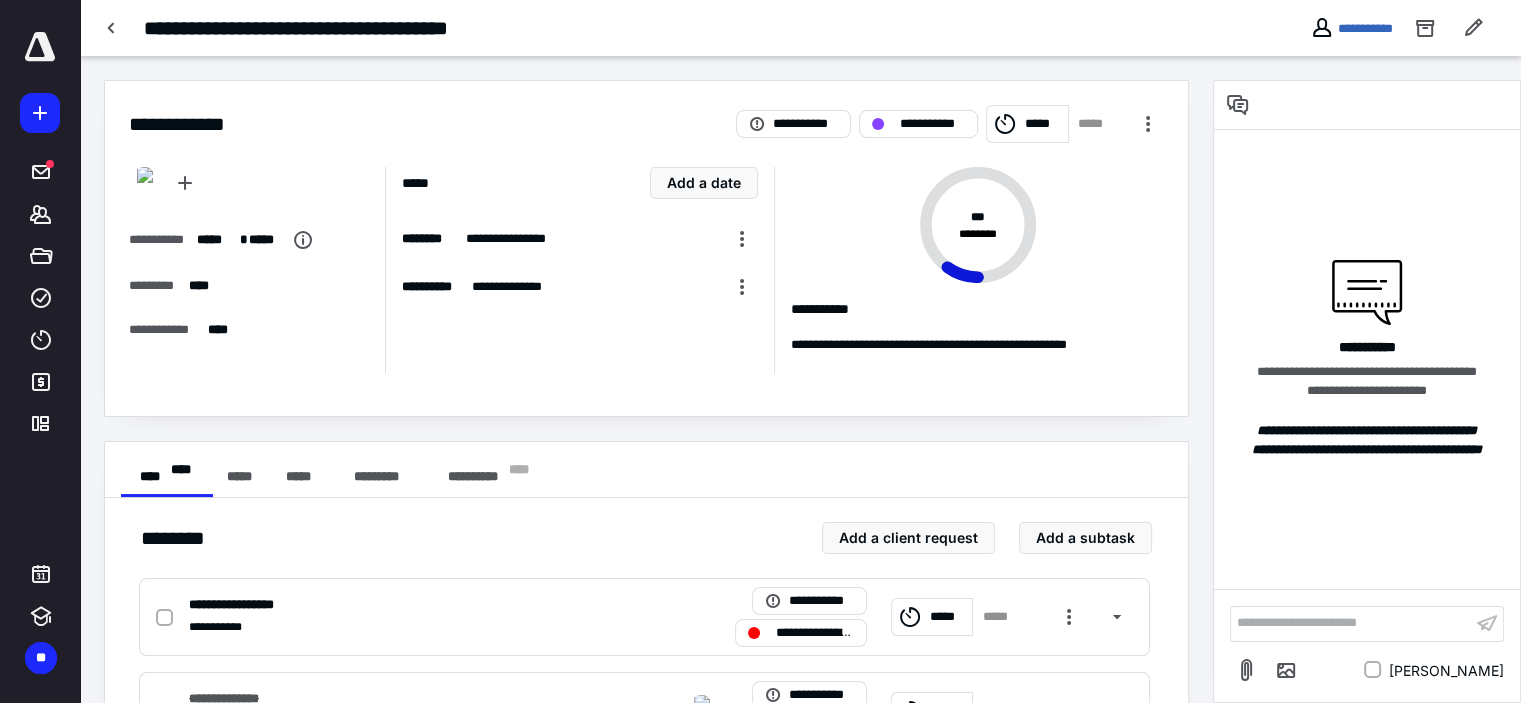 type 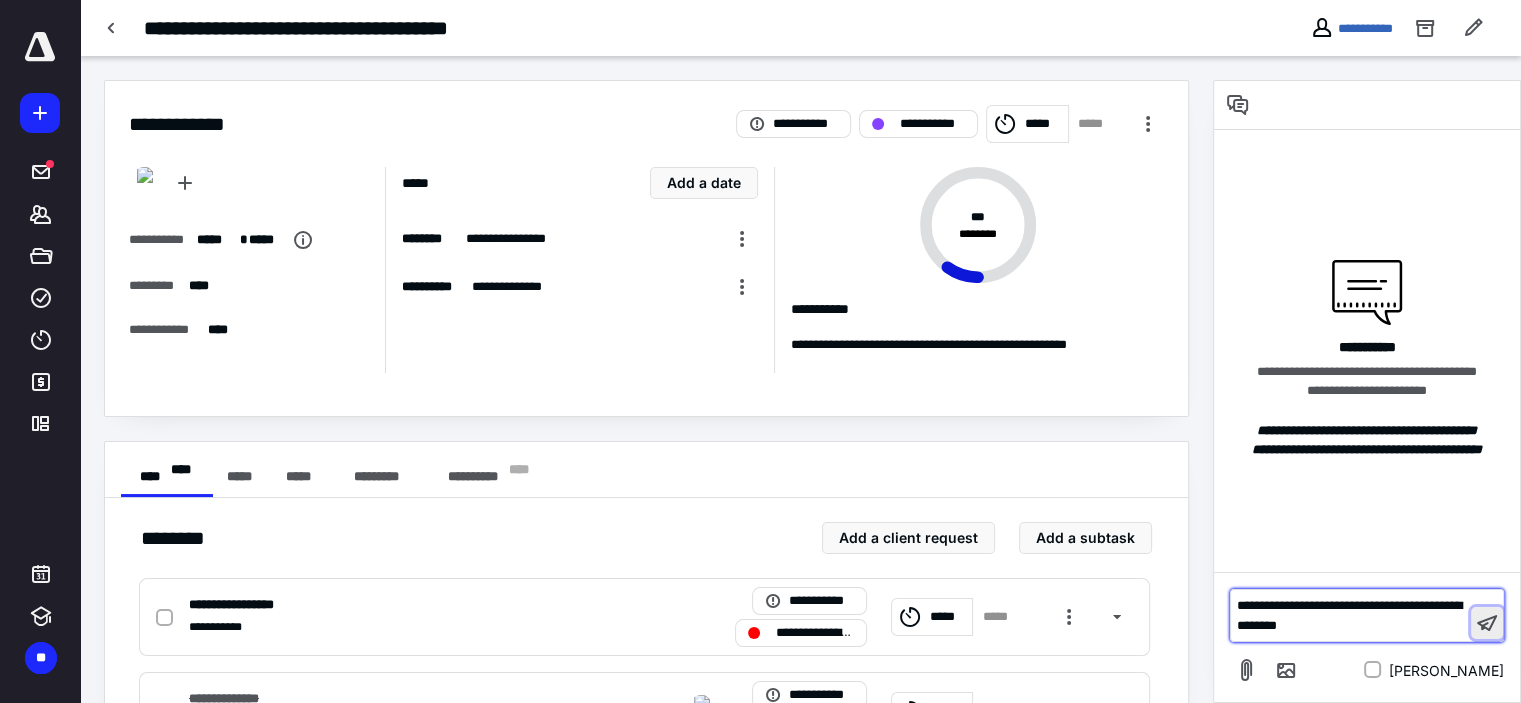 click at bounding box center [1487, 623] 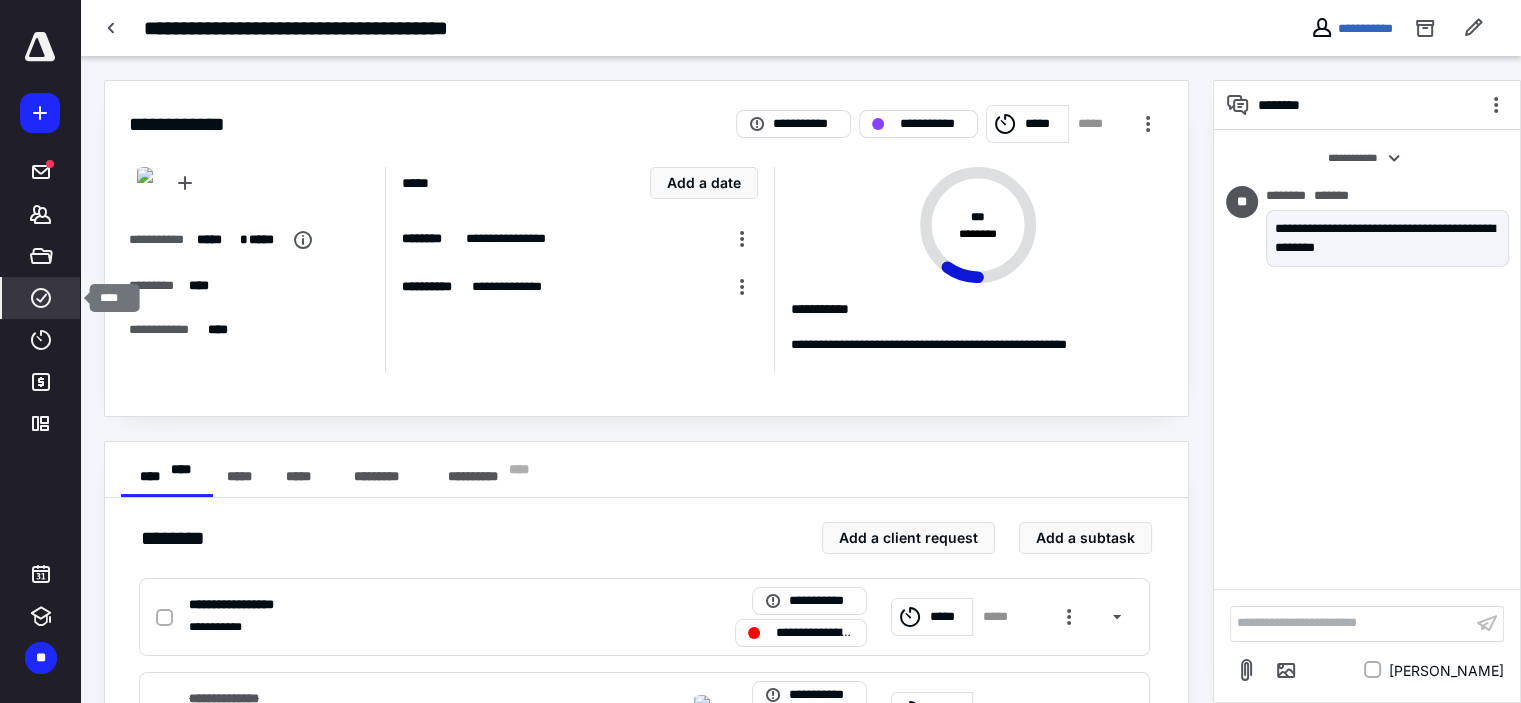 click 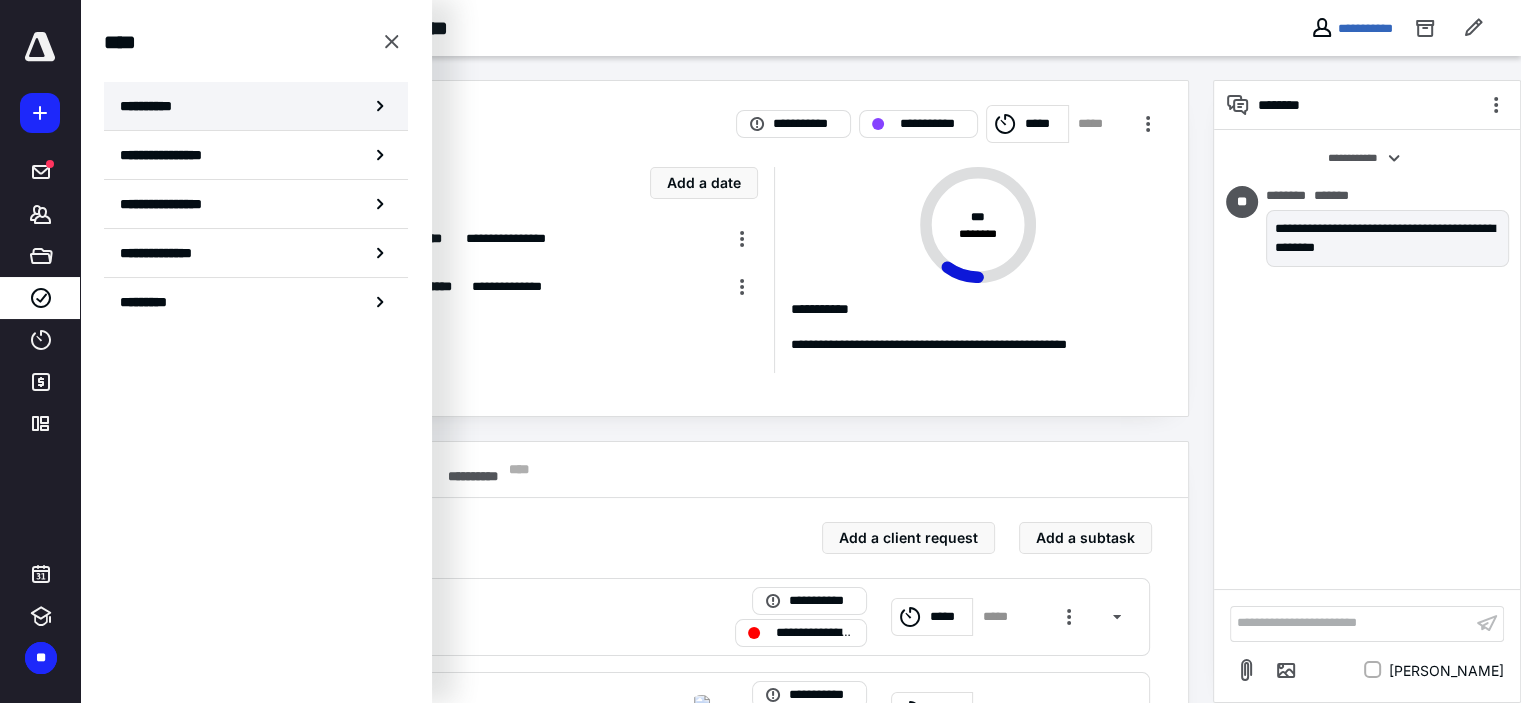 click on "**********" at bounding box center [256, 106] 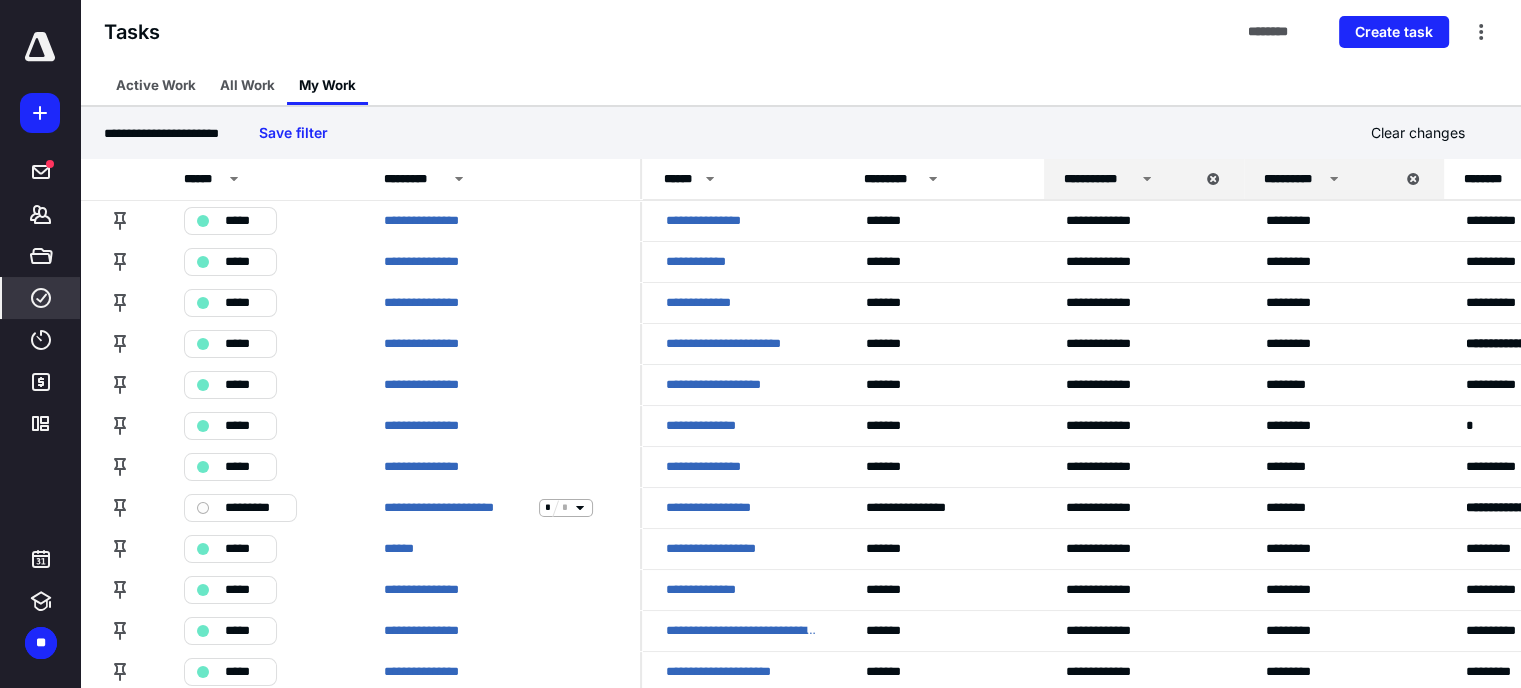 scroll, scrollTop: 393, scrollLeft: 0, axis: vertical 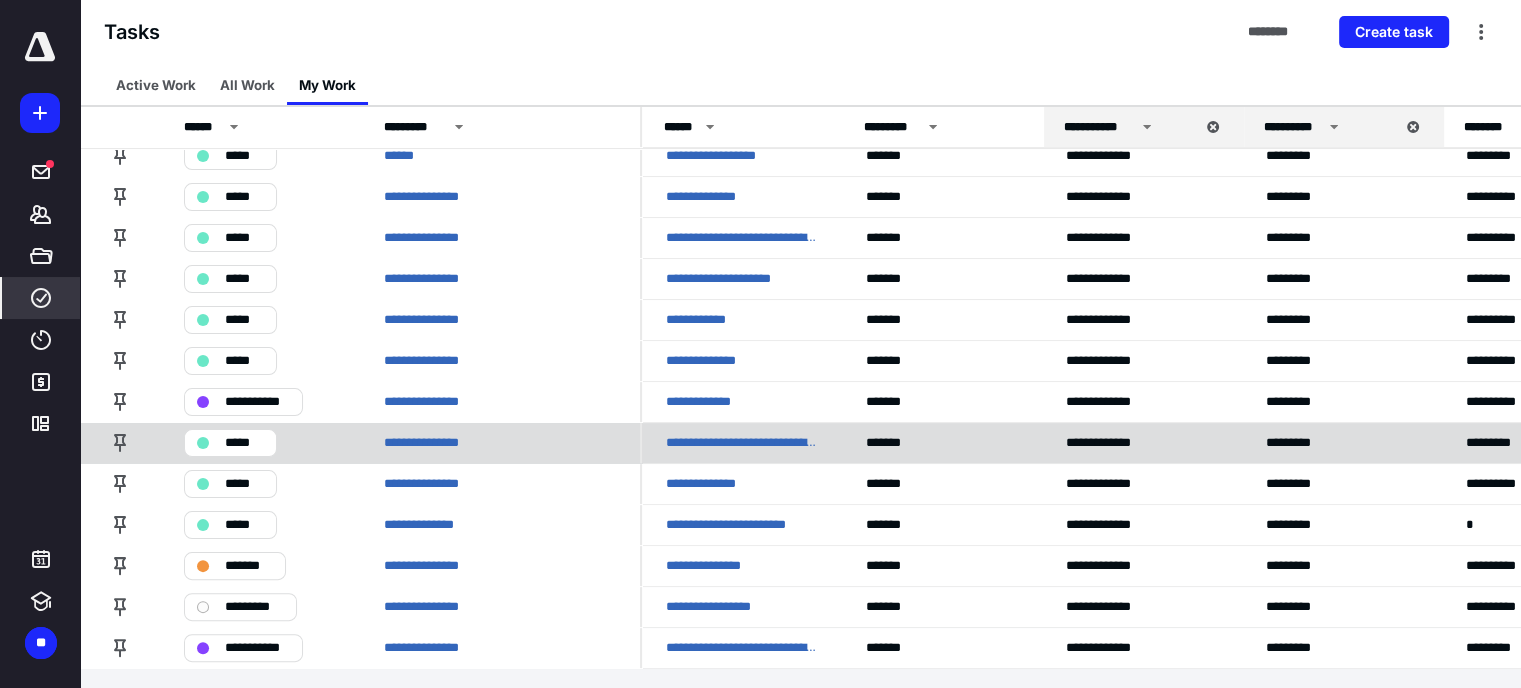 click on "**********" at bounding box center (742, 443) 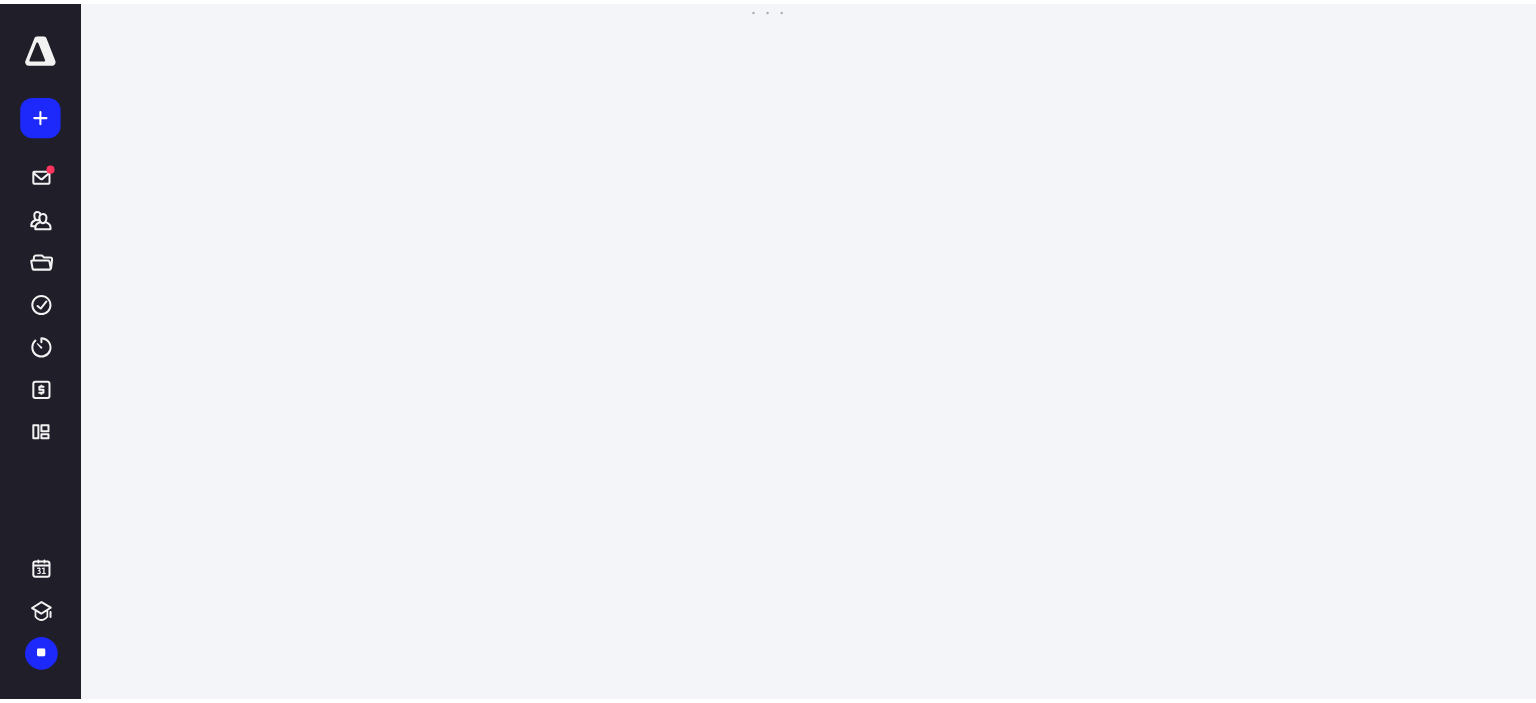 scroll, scrollTop: 0, scrollLeft: 0, axis: both 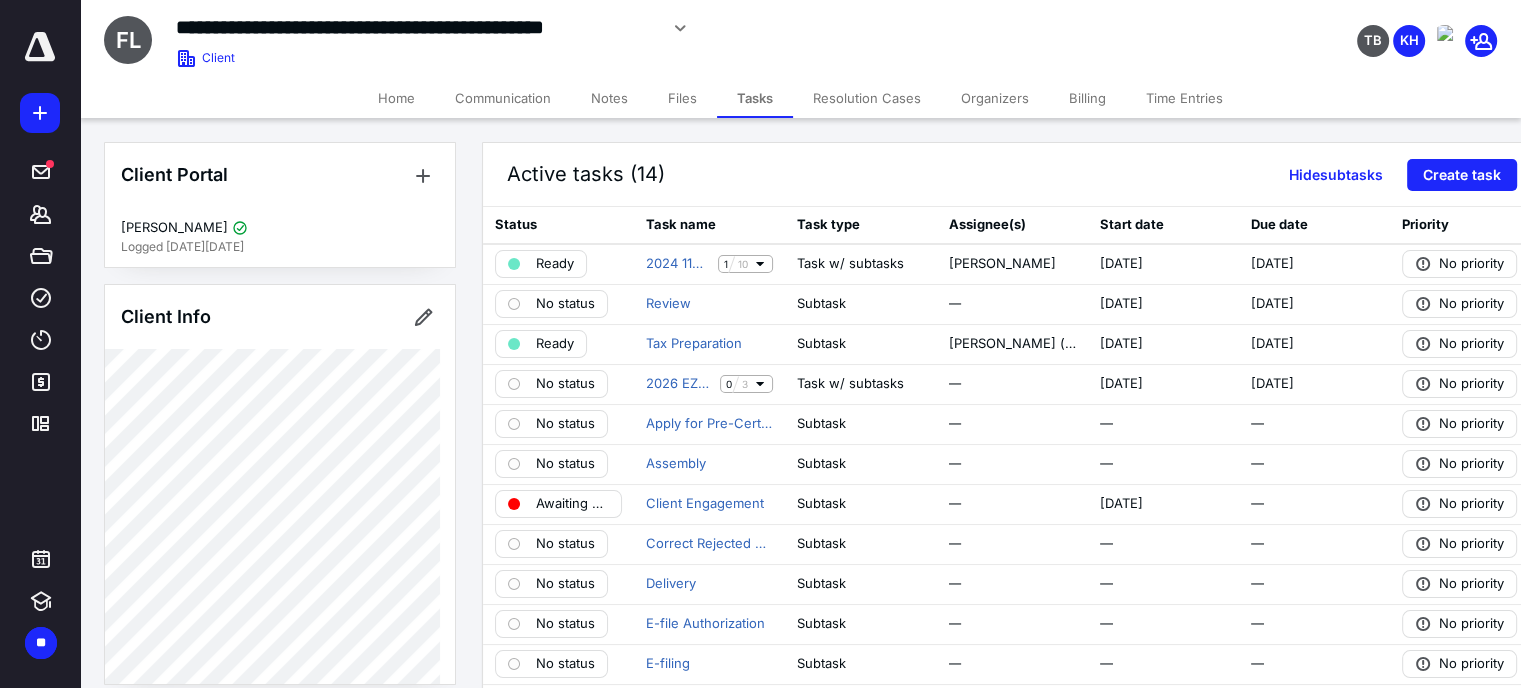 click on "Files" at bounding box center [682, 98] 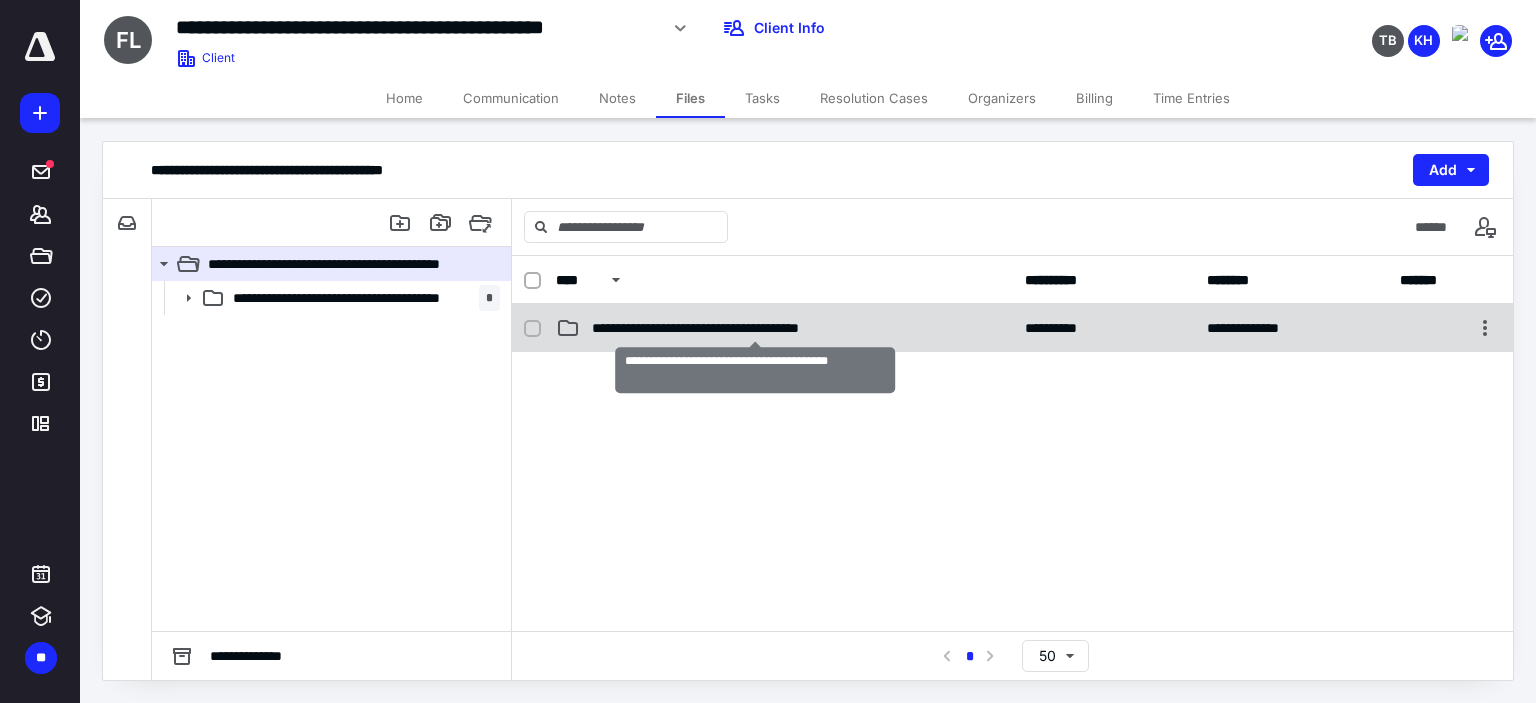 click on "**********" at bounding box center [755, 328] 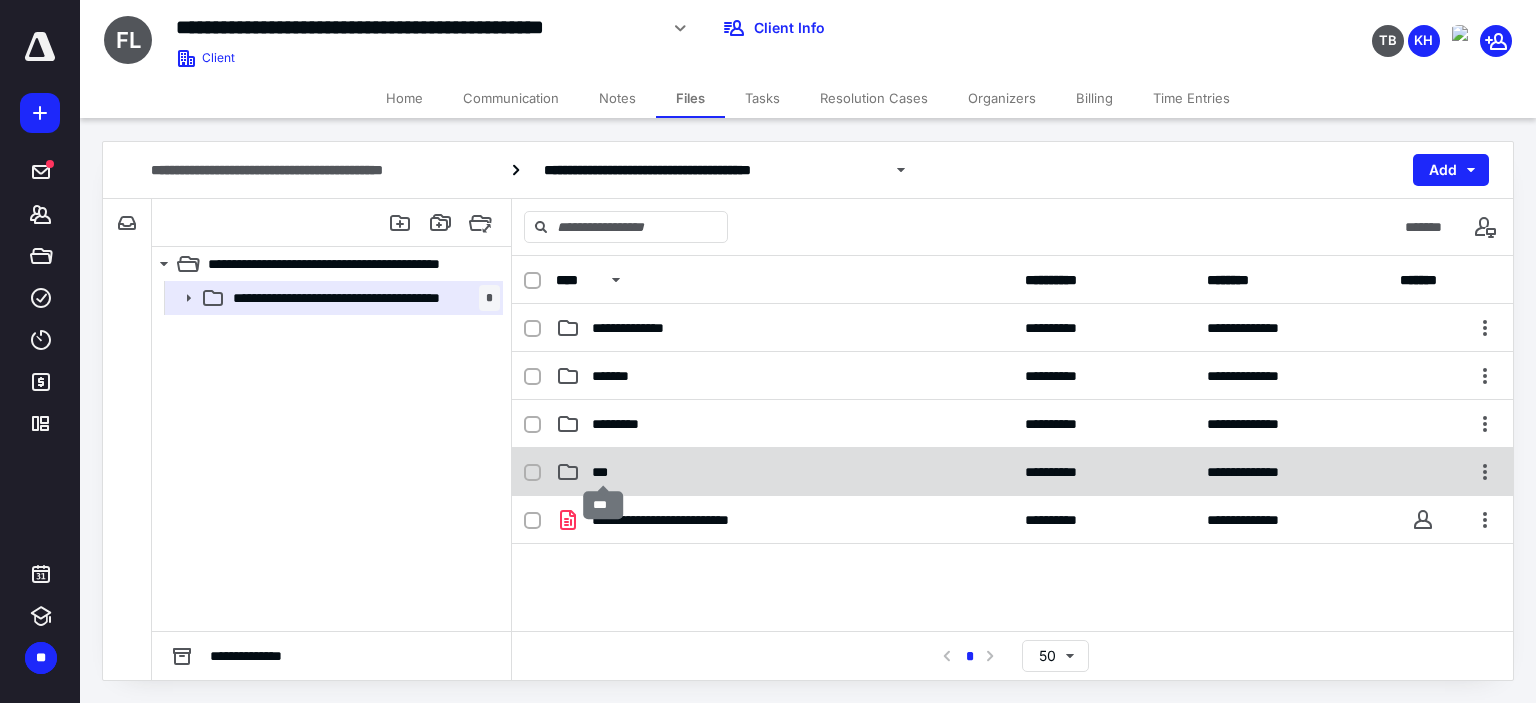 click on "***" at bounding box center [604, 472] 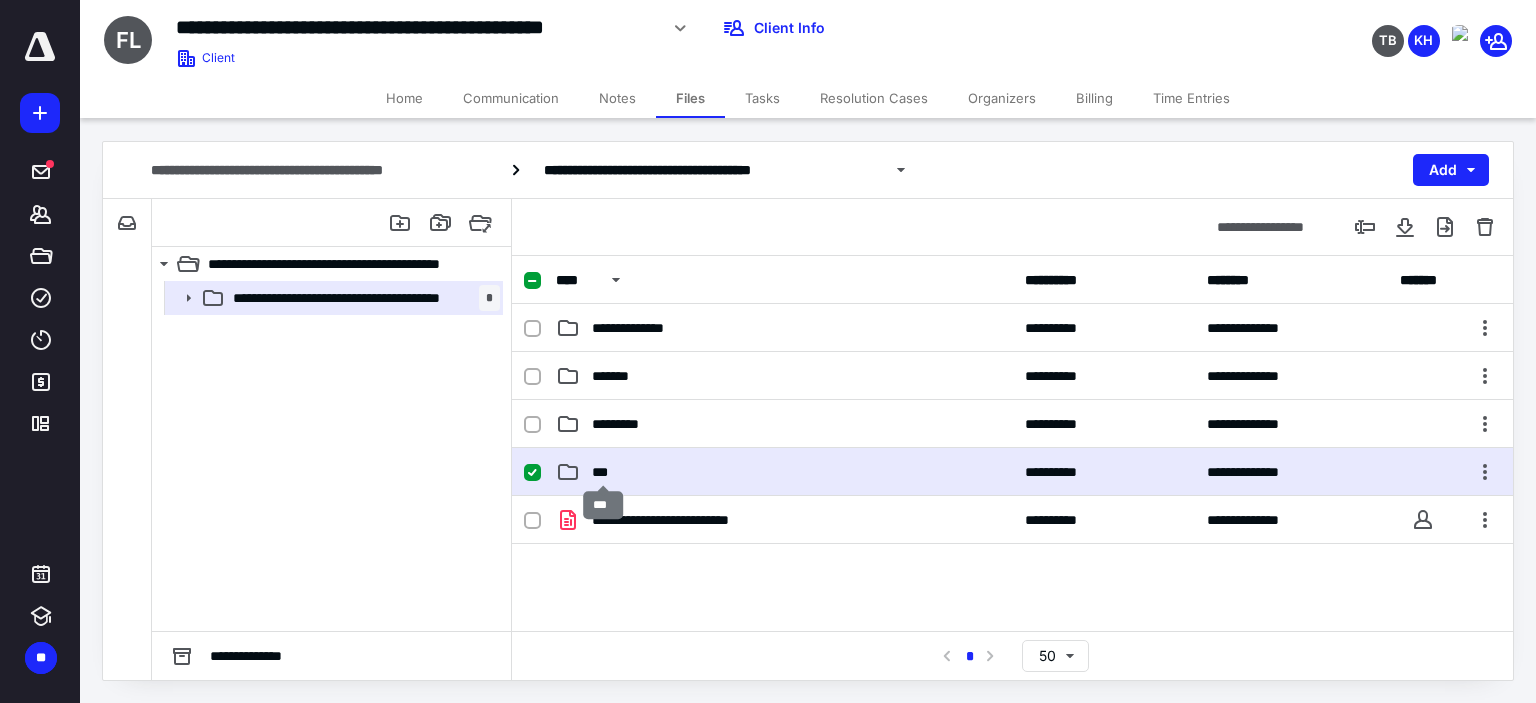 click on "***" at bounding box center (604, 472) 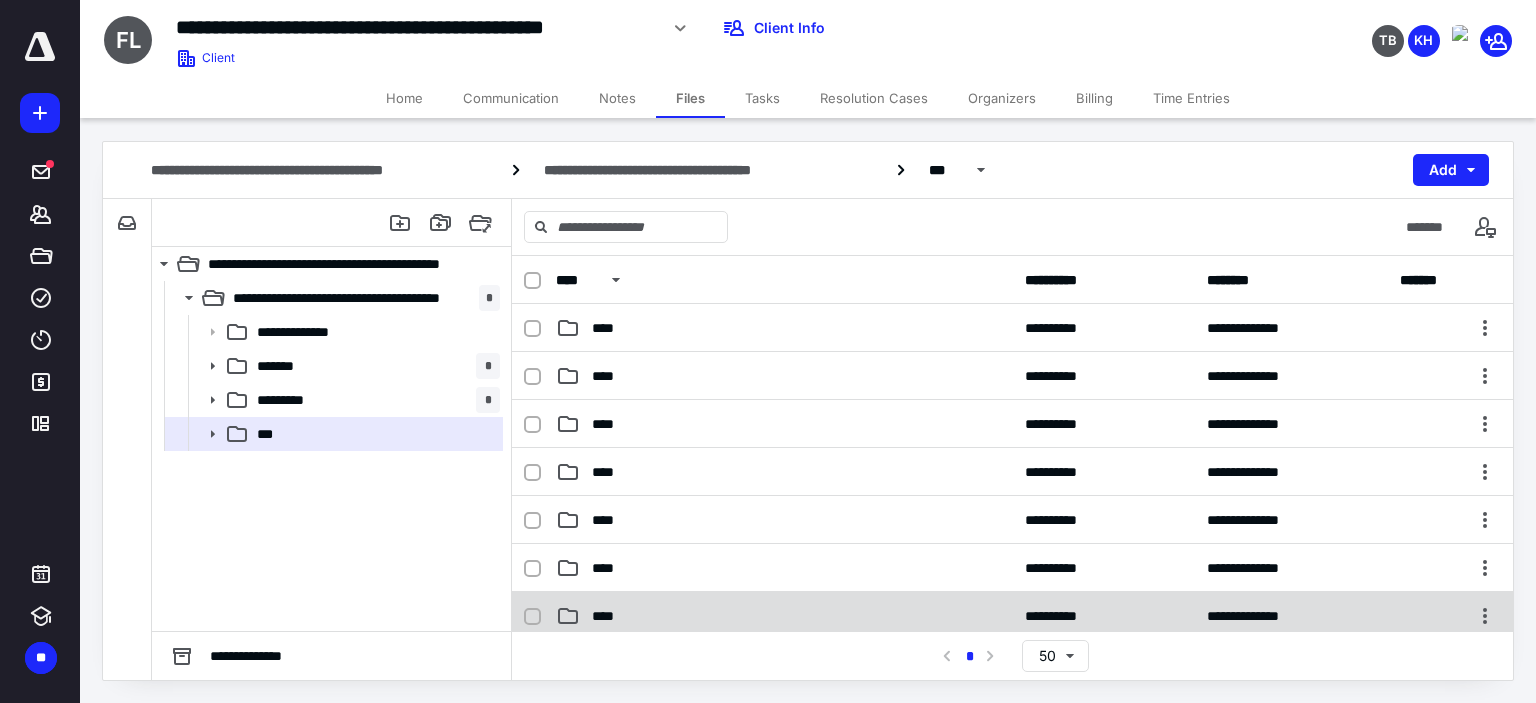click on "****" at bounding box center [609, 616] 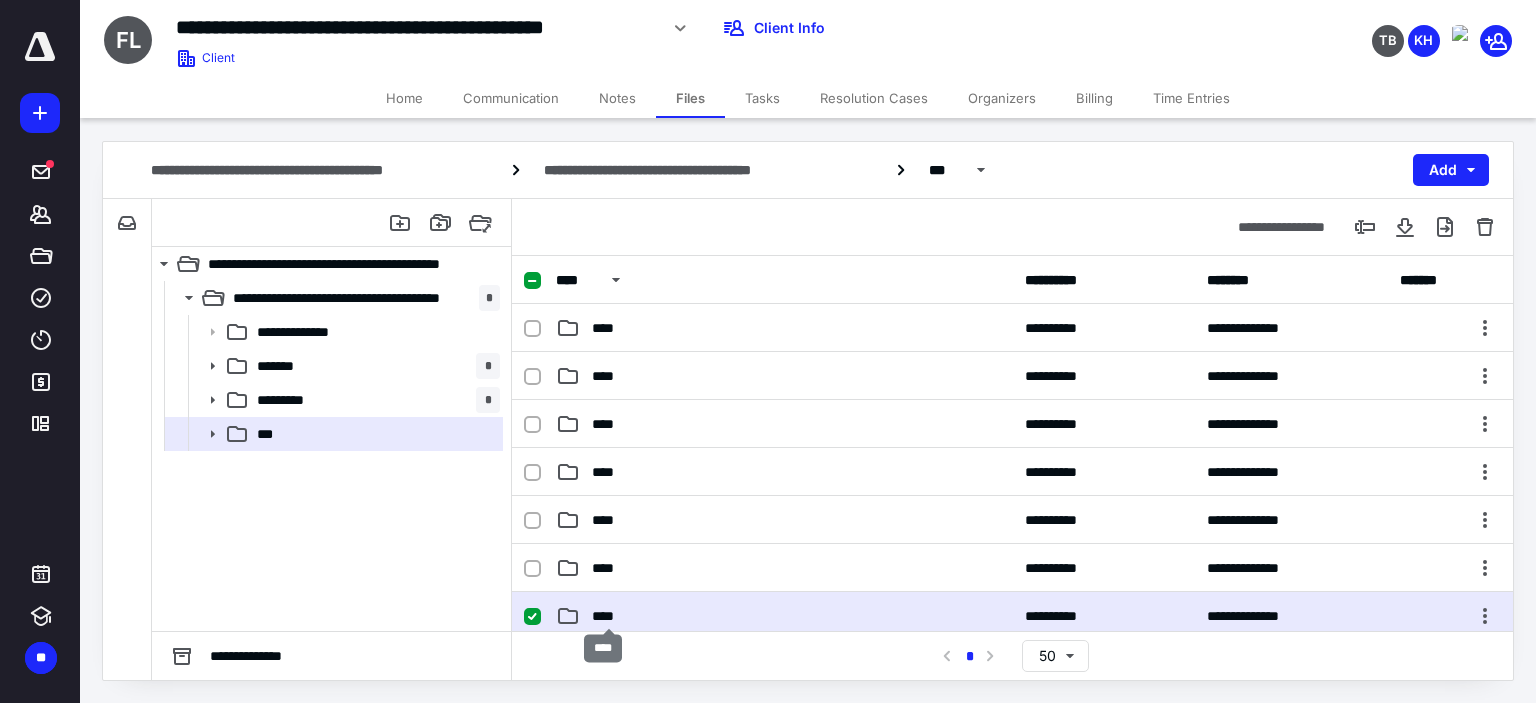 click on "****" at bounding box center [609, 616] 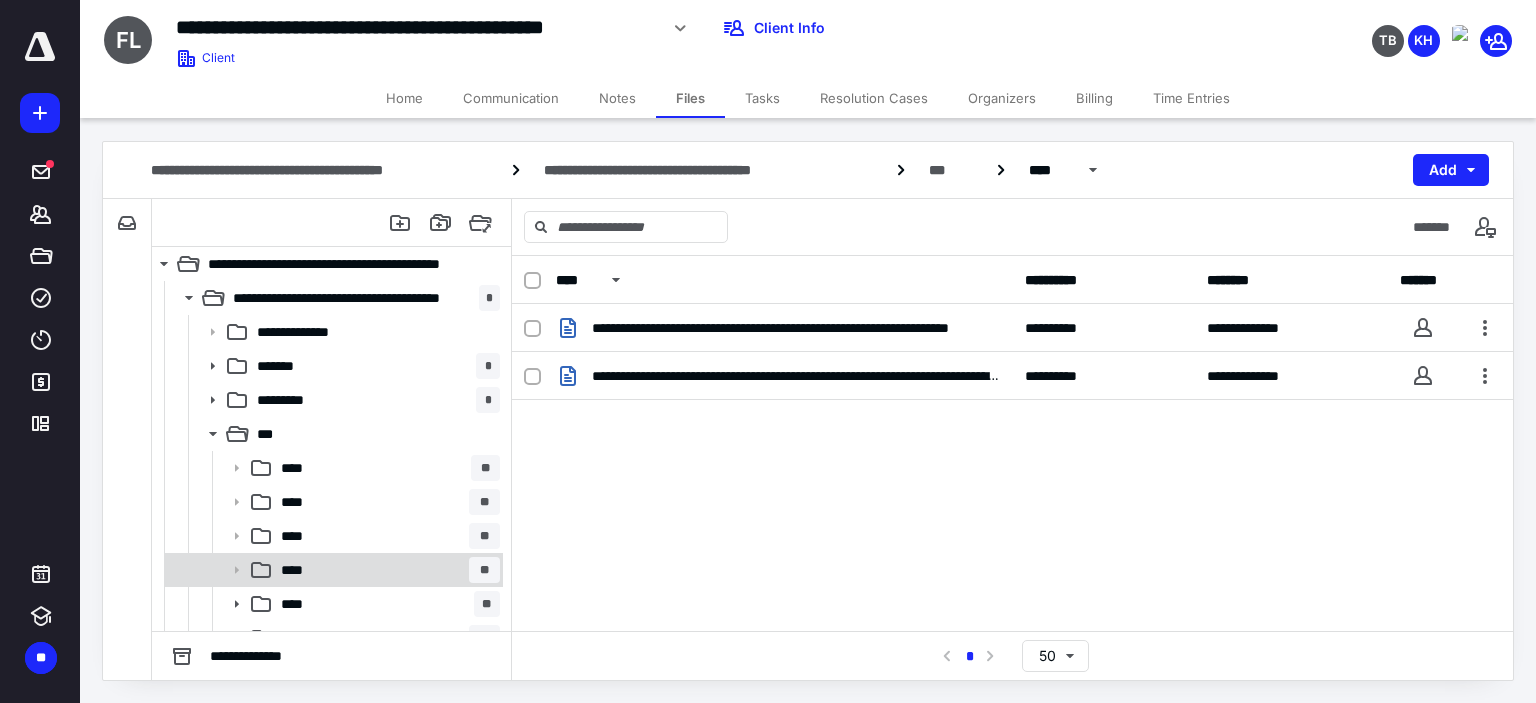 scroll, scrollTop: 56, scrollLeft: 0, axis: vertical 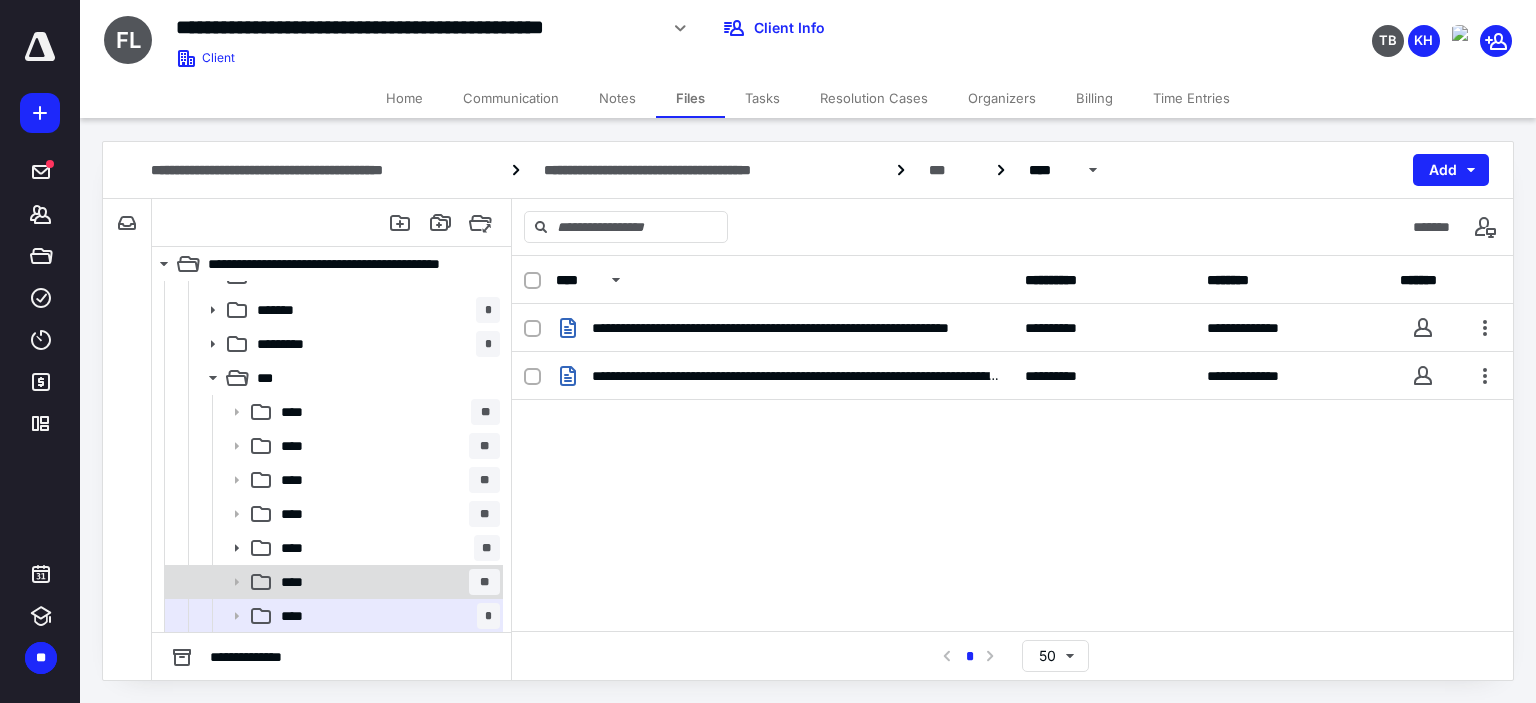 click on "**** **" at bounding box center (386, 582) 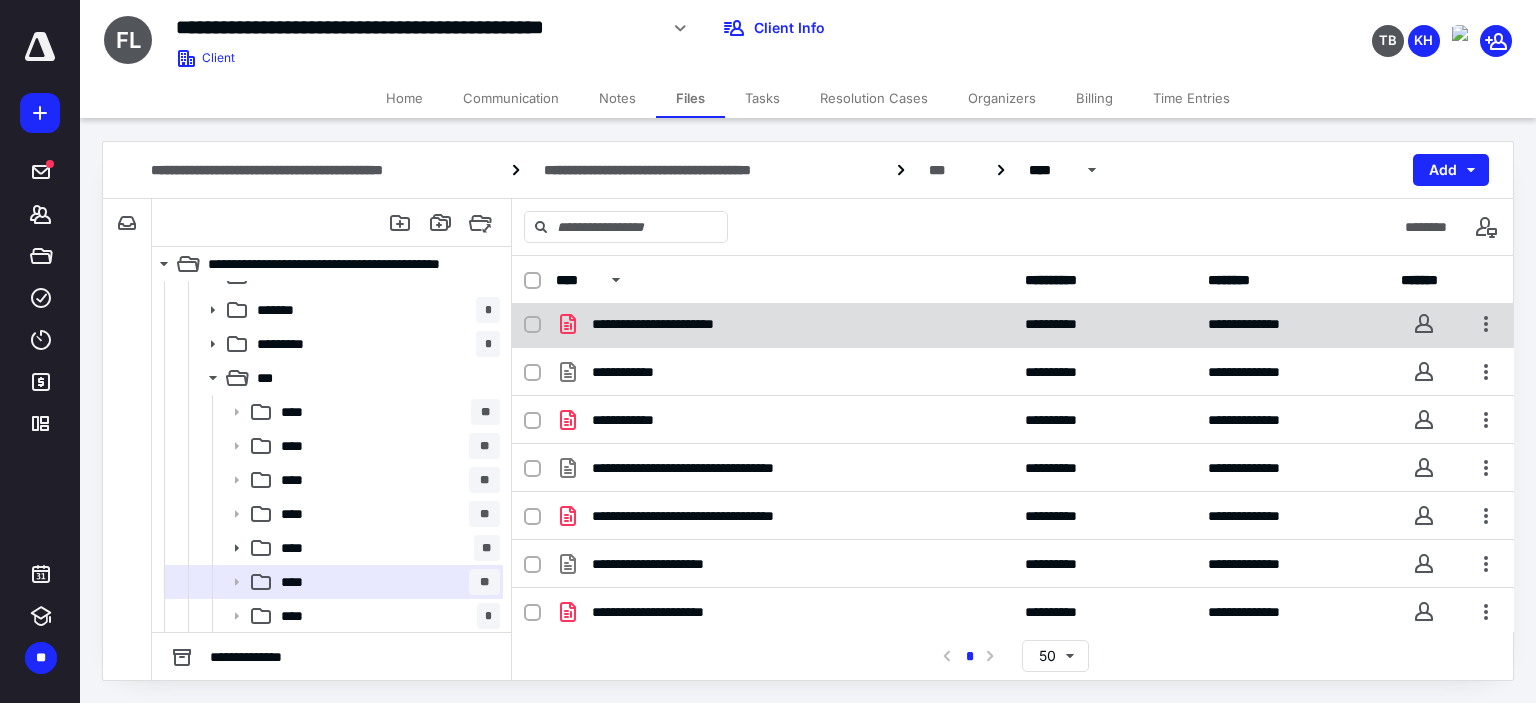 scroll, scrollTop: 200, scrollLeft: 0, axis: vertical 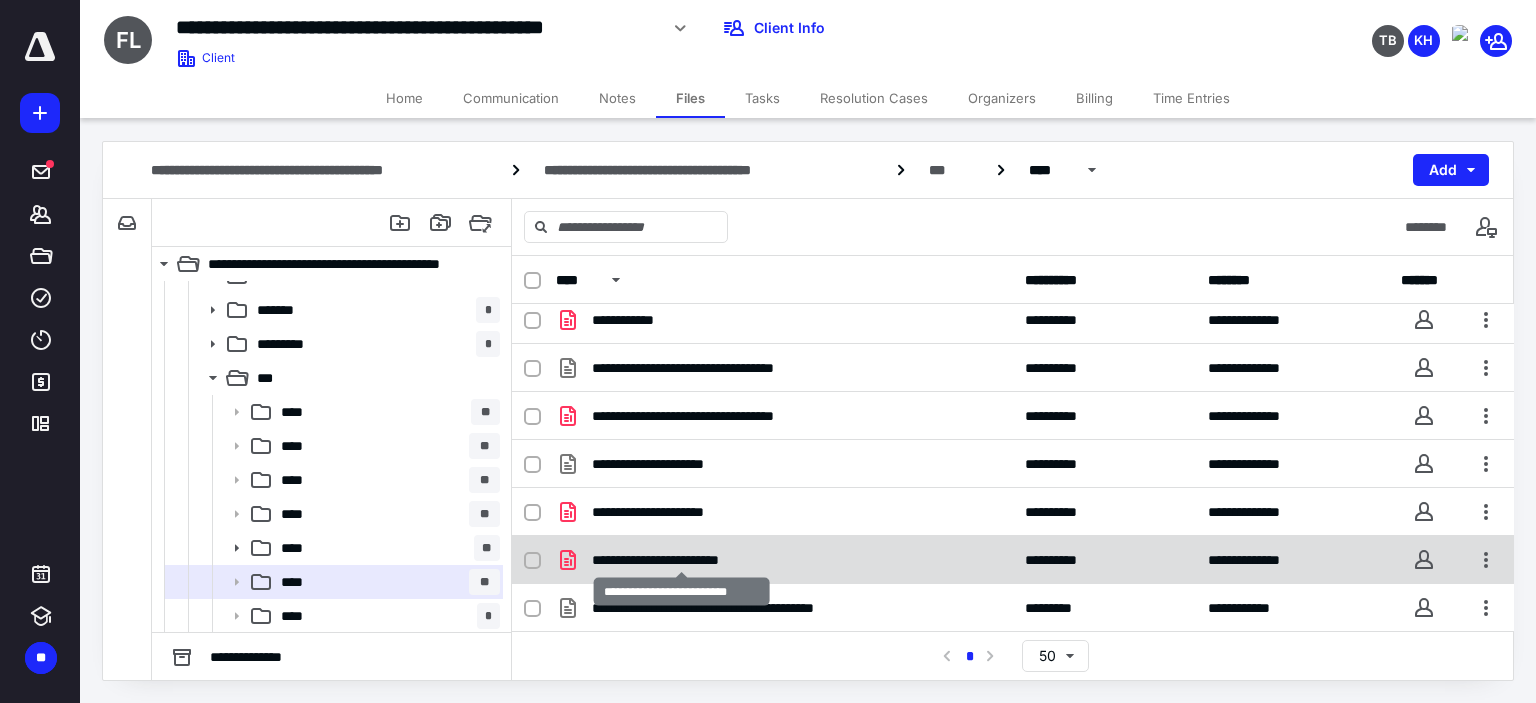 click on "**********" at bounding box center (681, 560) 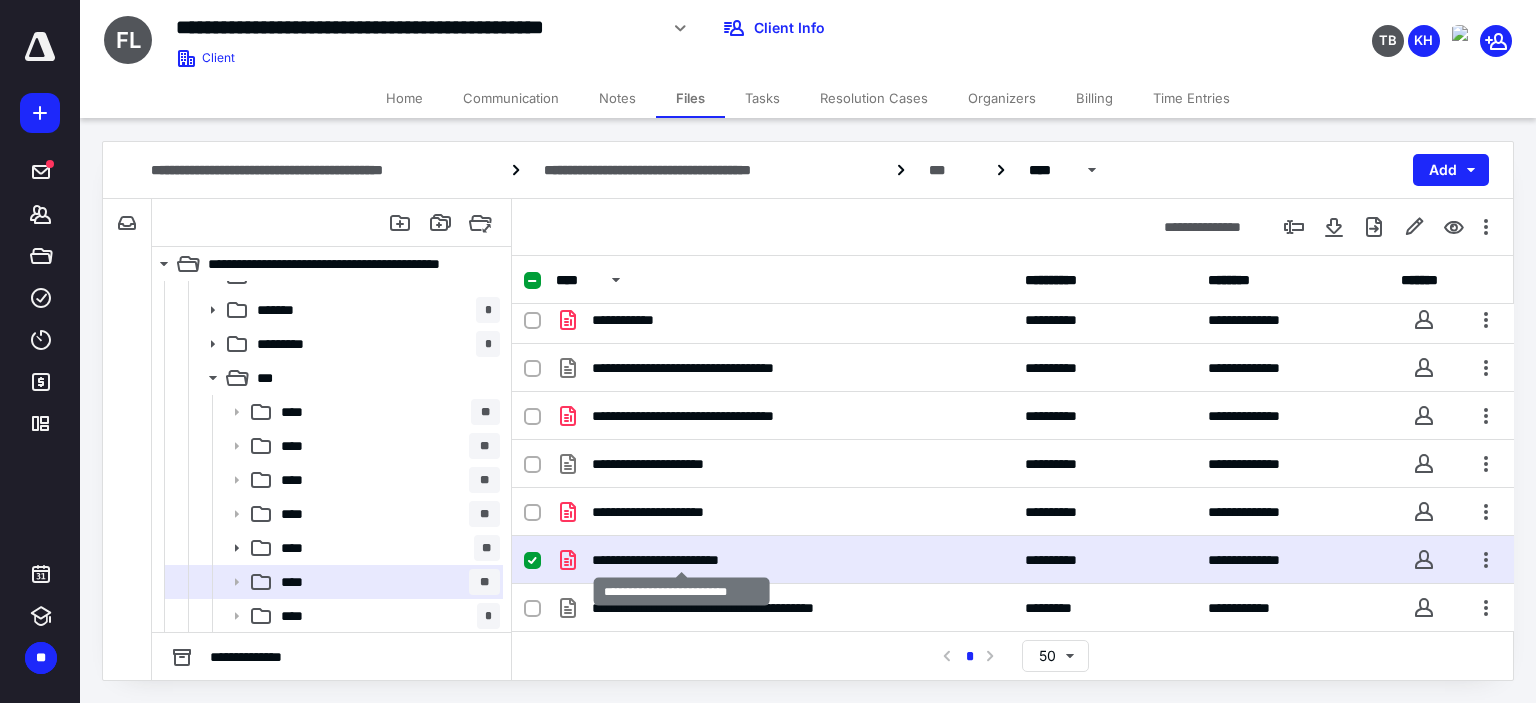 click on "**********" at bounding box center [681, 560] 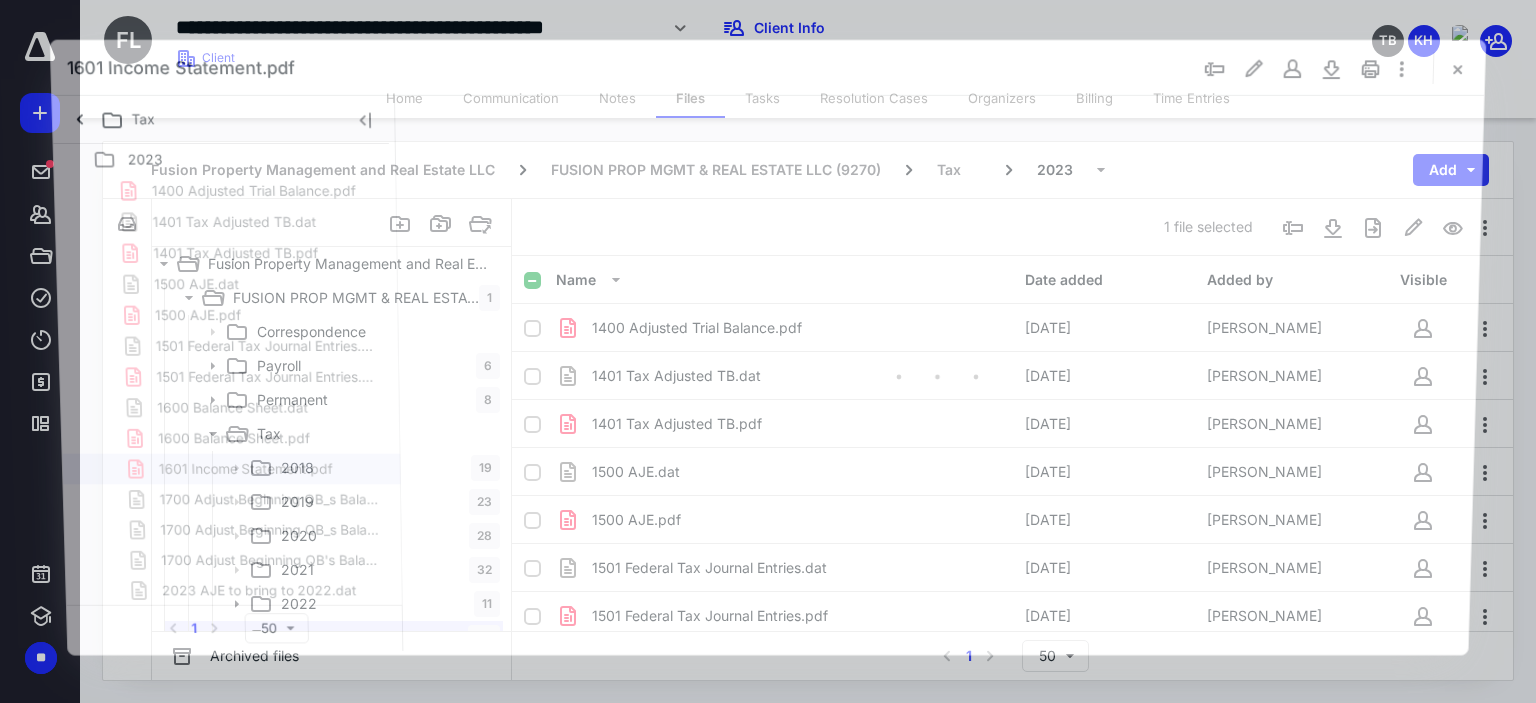 scroll, scrollTop: 56, scrollLeft: 0, axis: vertical 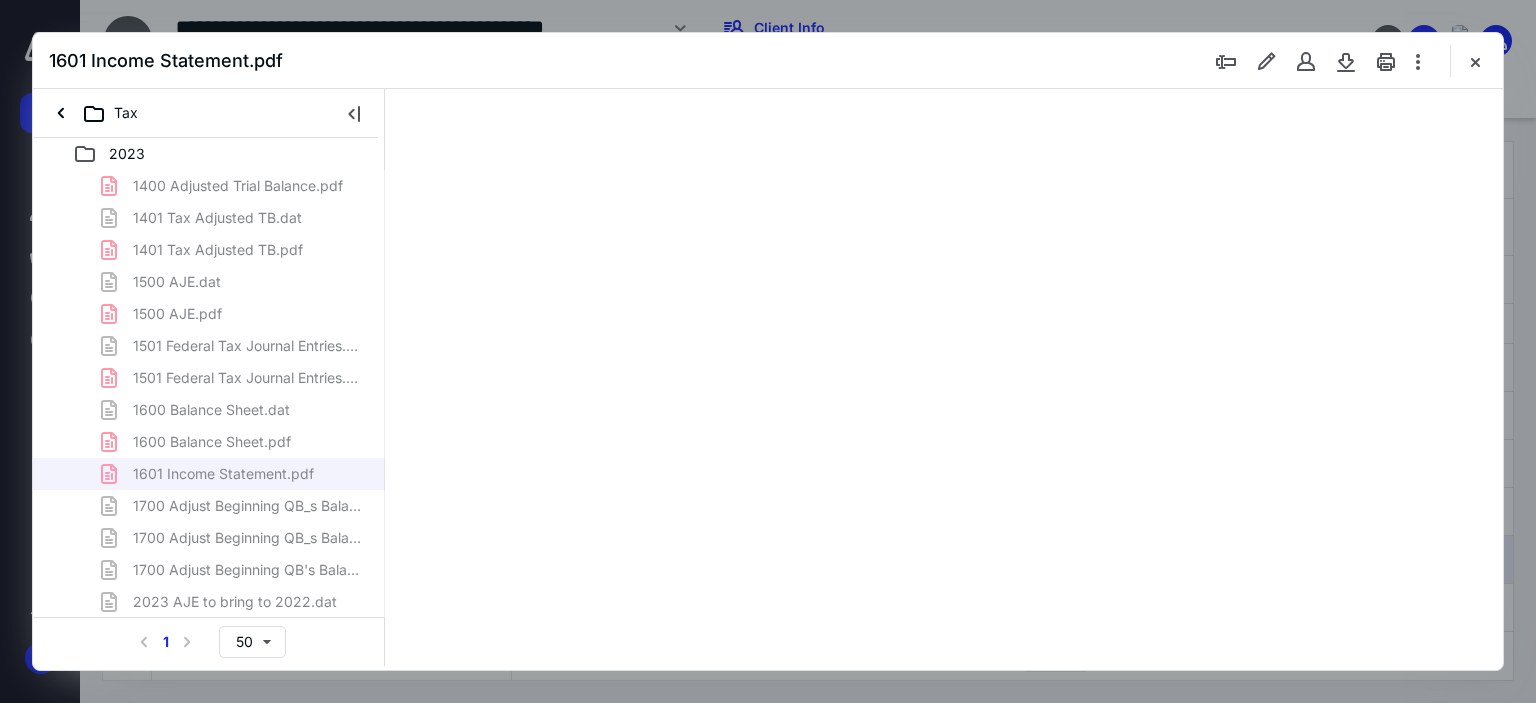 type on "179" 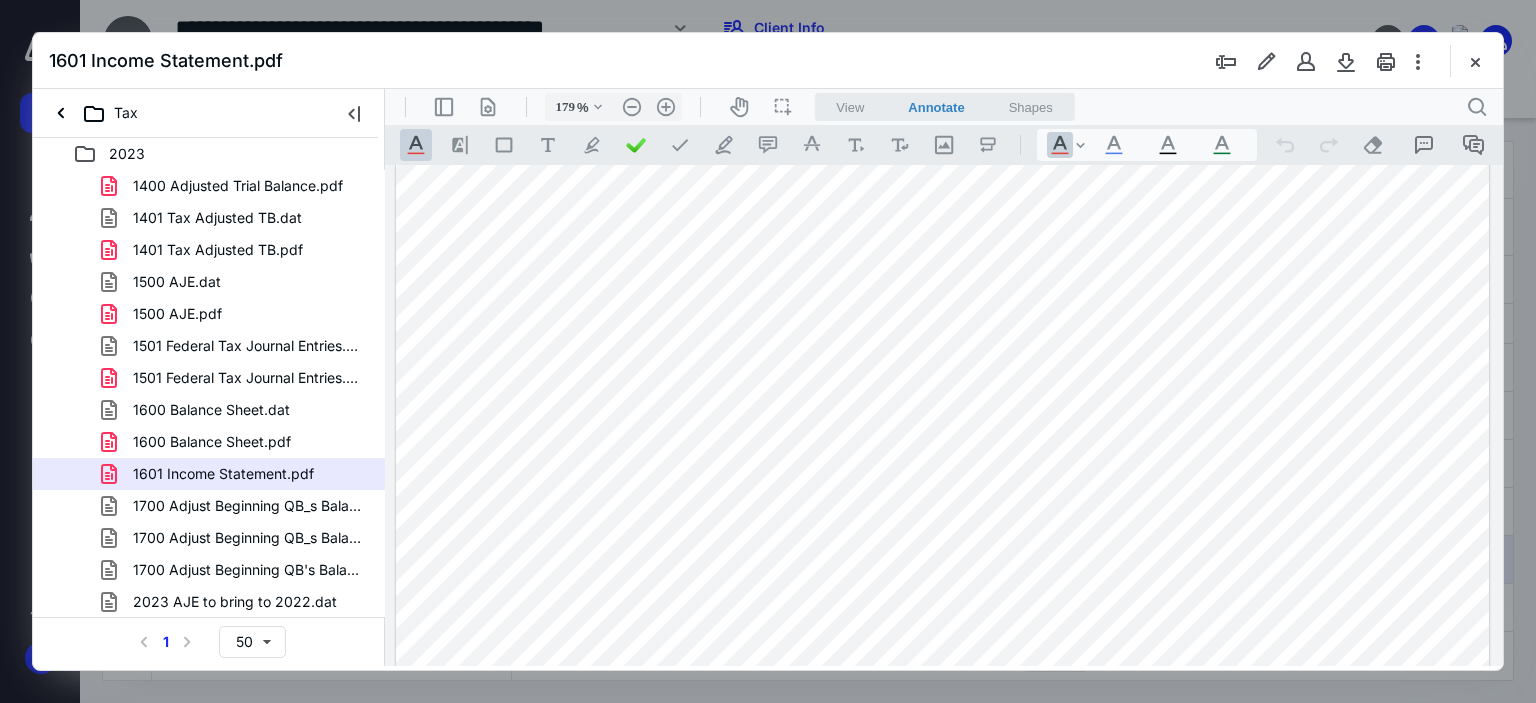 scroll, scrollTop: 600, scrollLeft: 0, axis: vertical 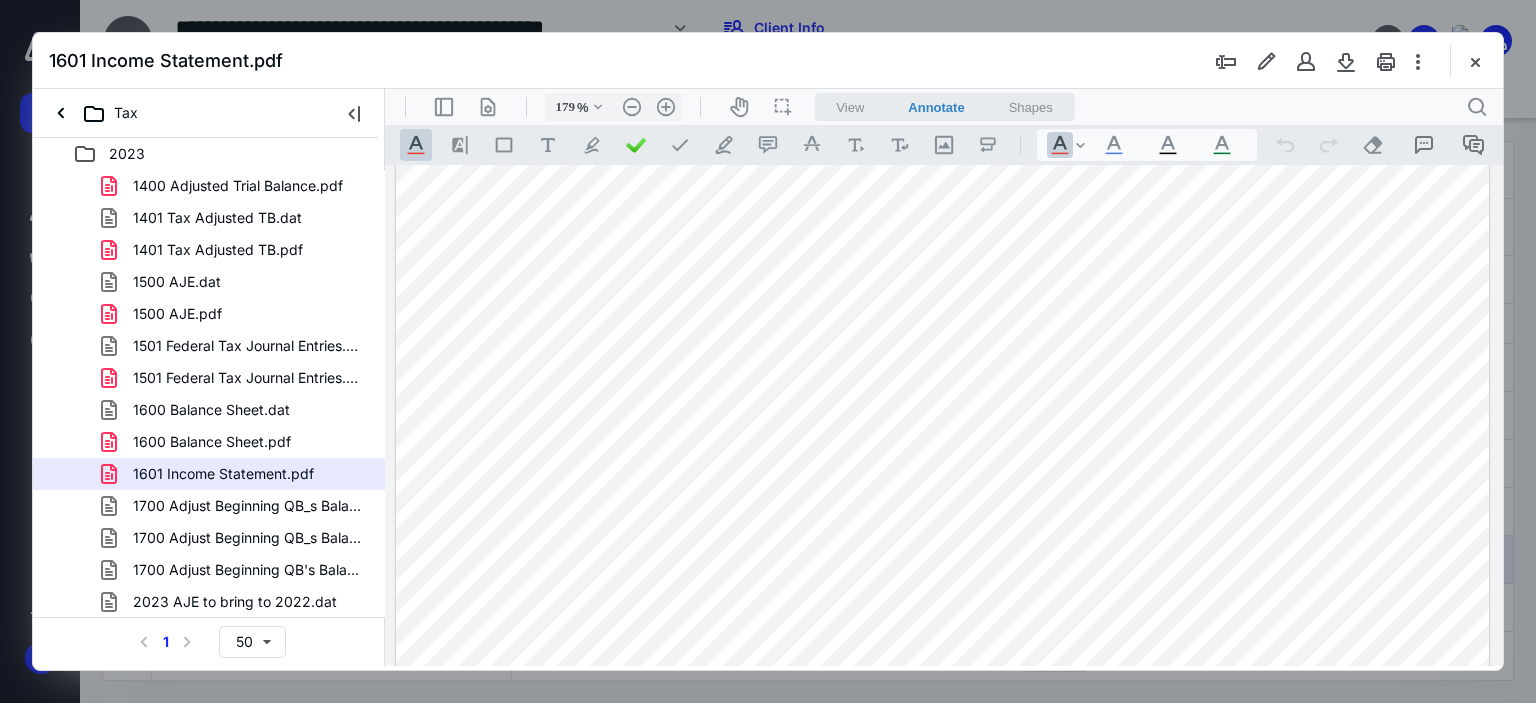 click at bounding box center [768, 351] 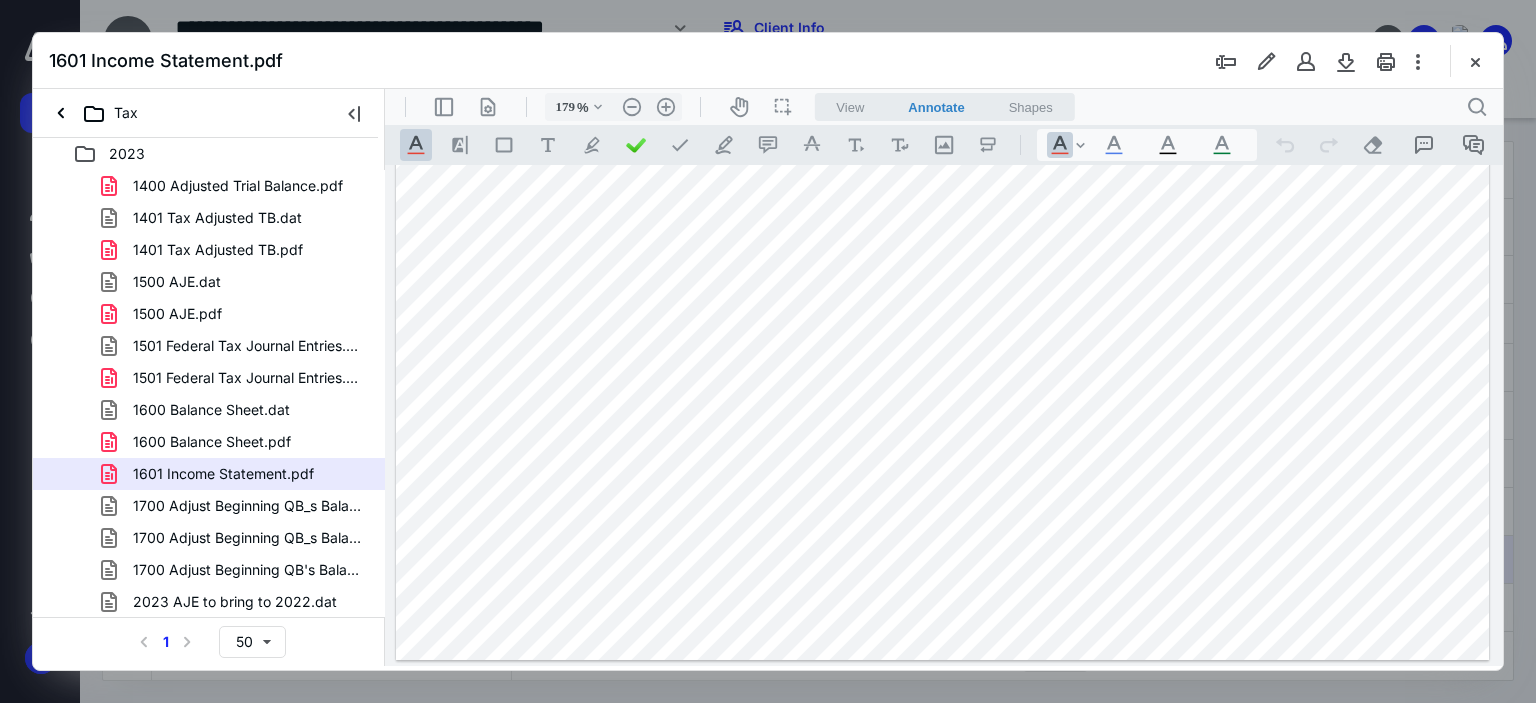 scroll, scrollTop: 327, scrollLeft: 0, axis: vertical 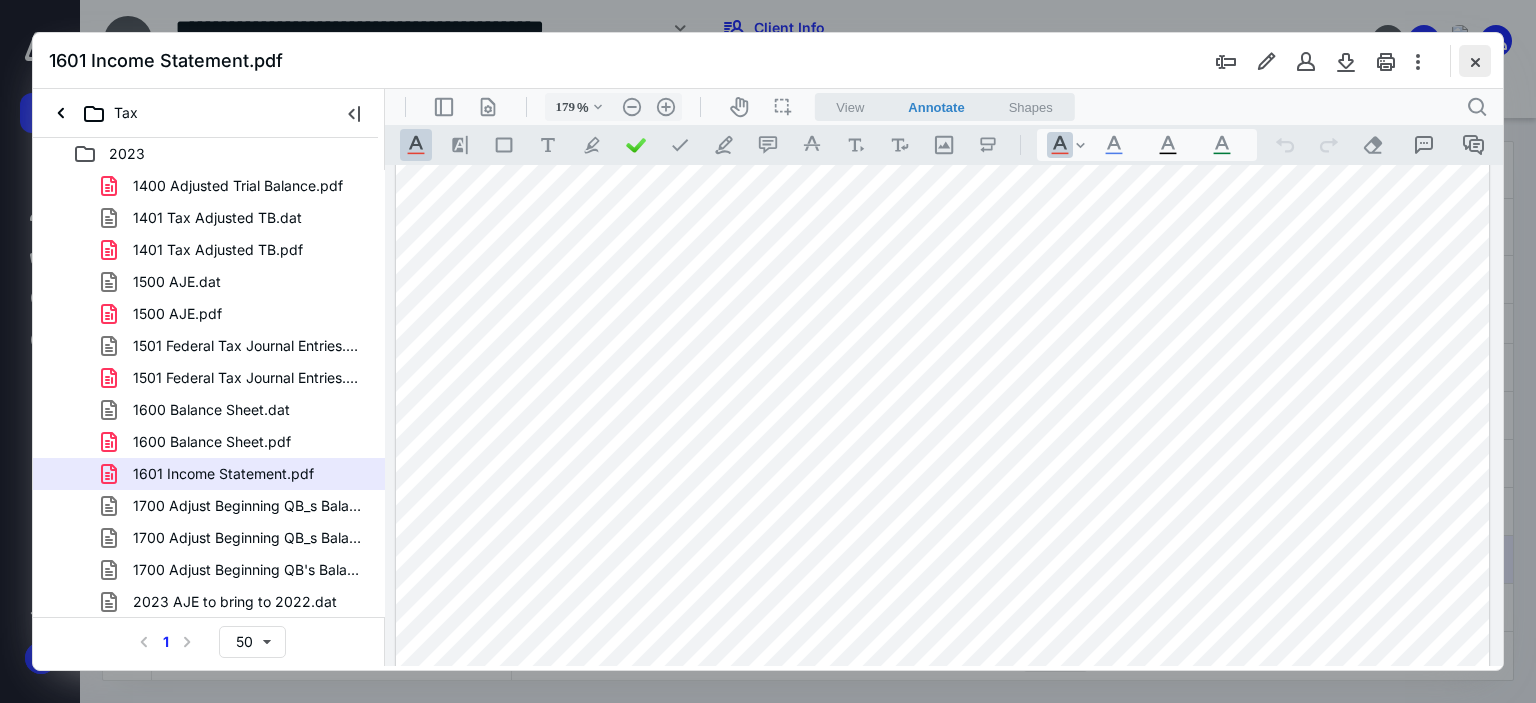 click at bounding box center (1475, 61) 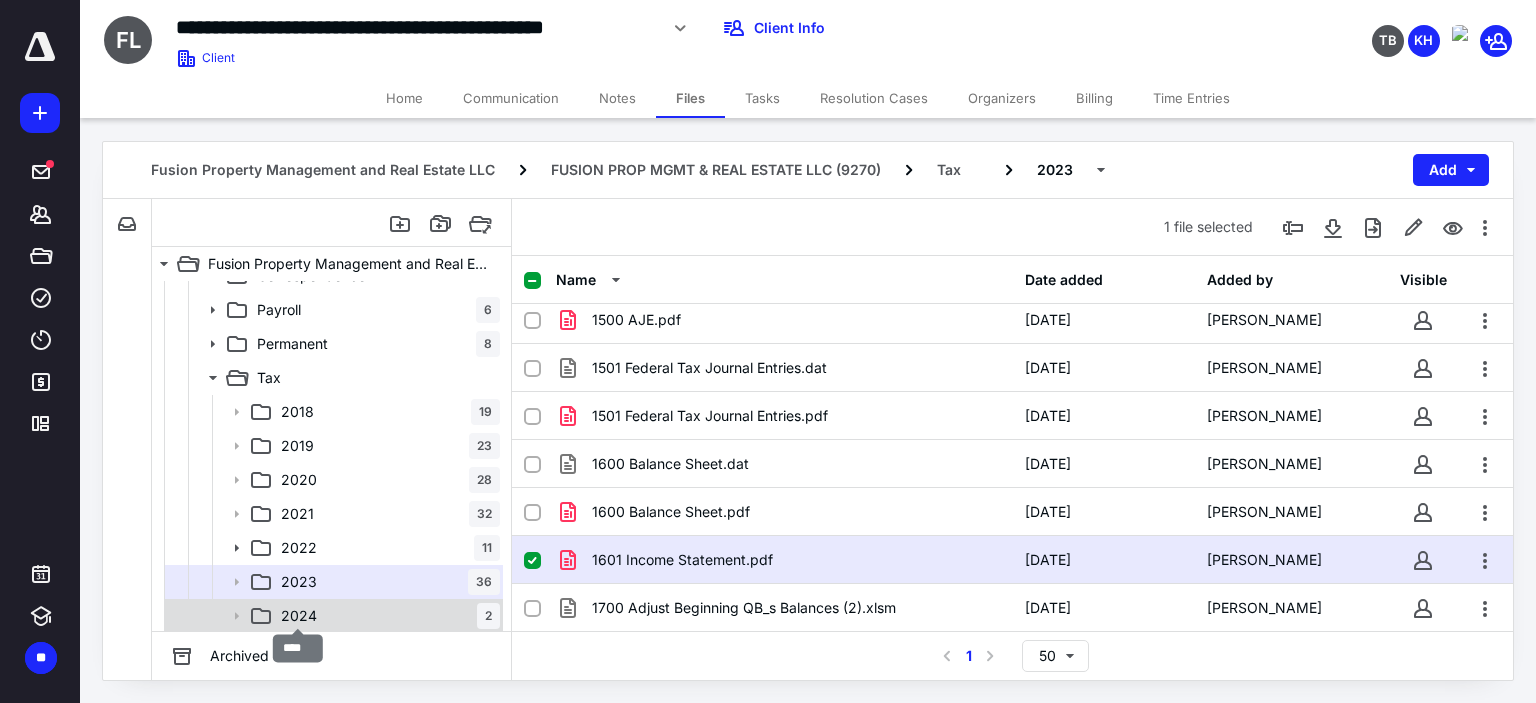 click on "2024" at bounding box center (299, 616) 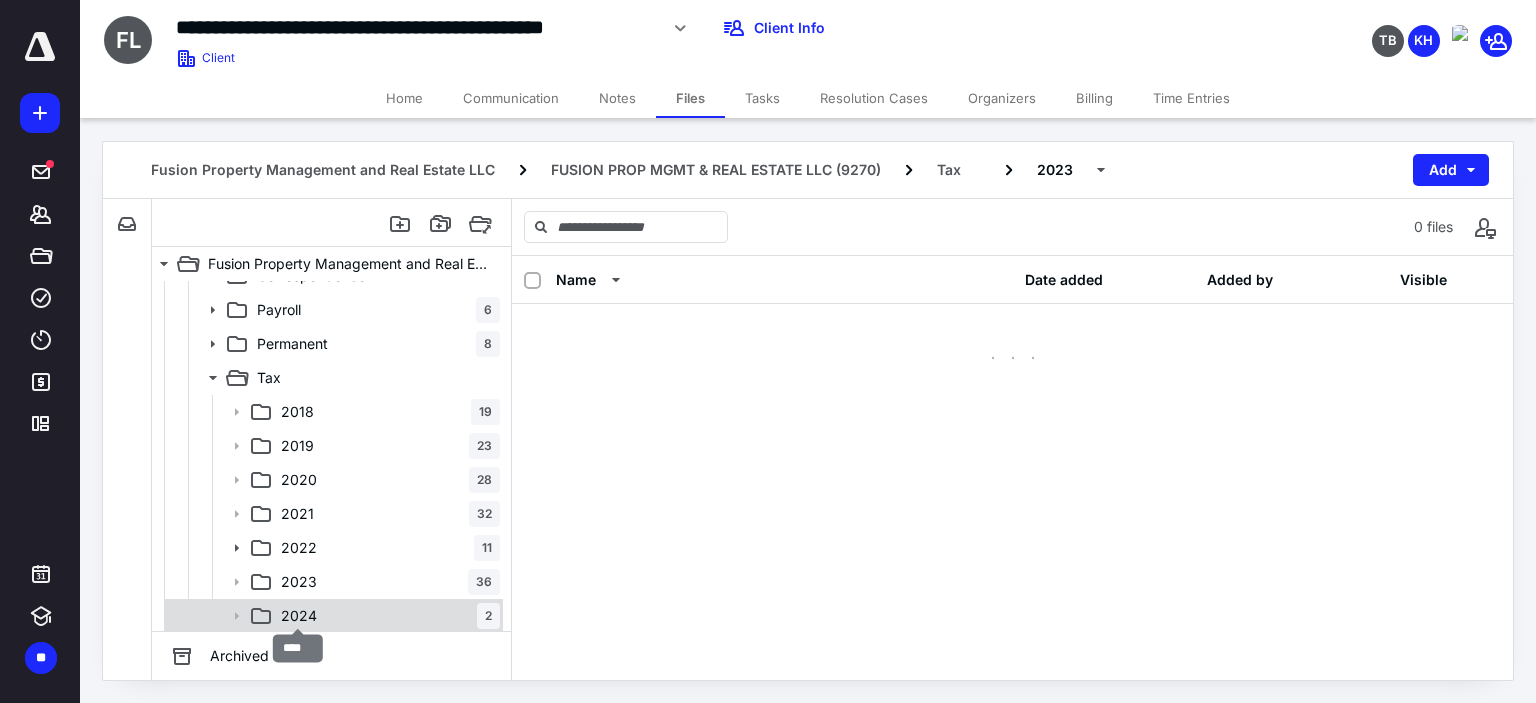 scroll, scrollTop: 0, scrollLeft: 0, axis: both 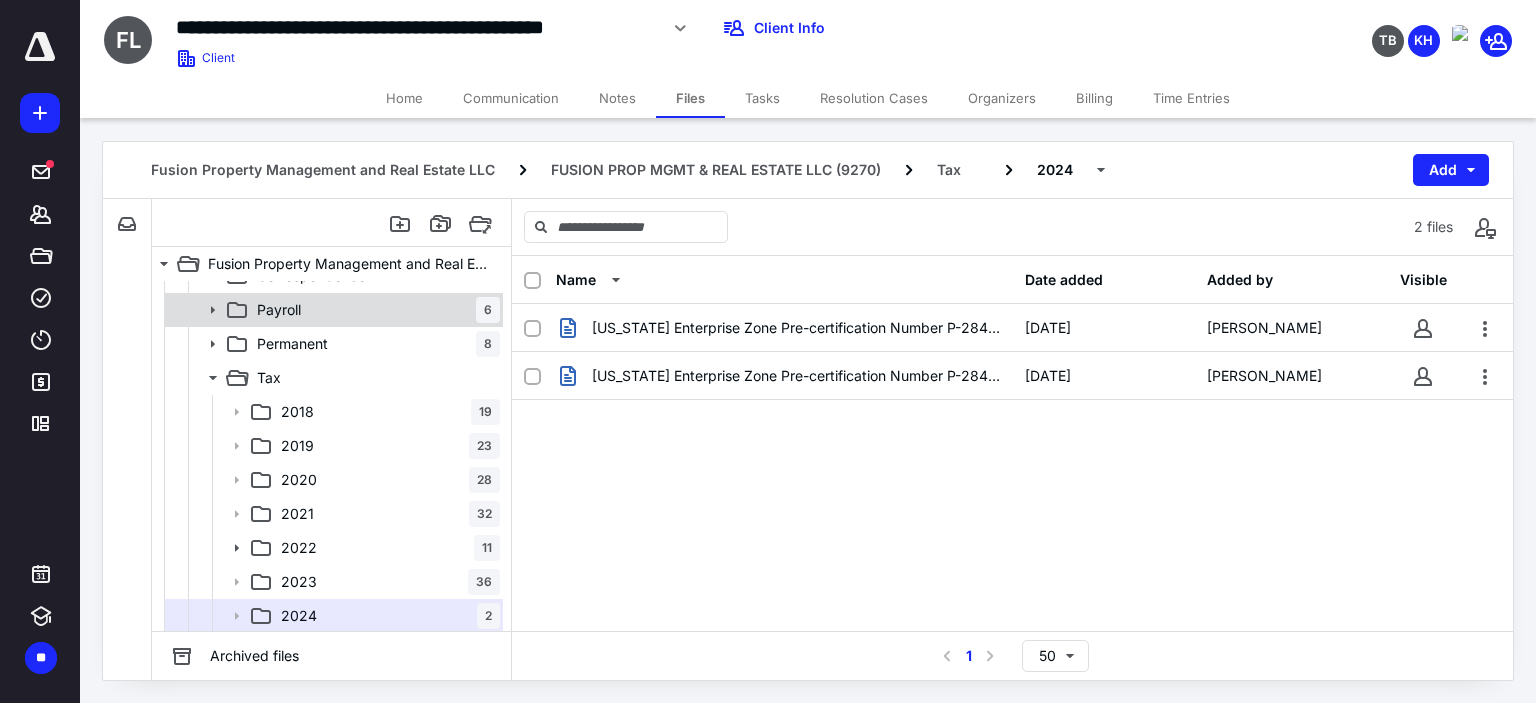click on "Payroll 6" at bounding box center (374, 310) 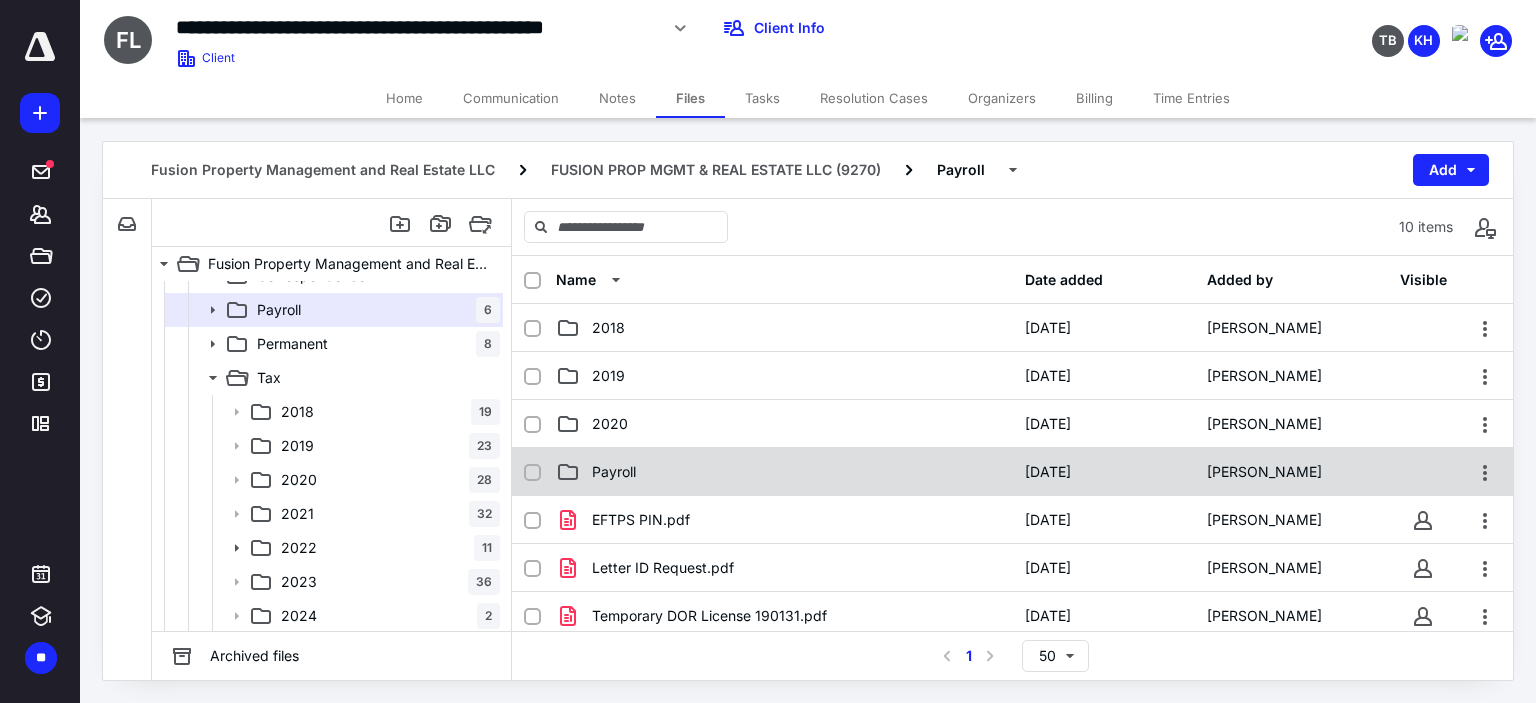 click on "Payroll" at bounding box center (784, 472) 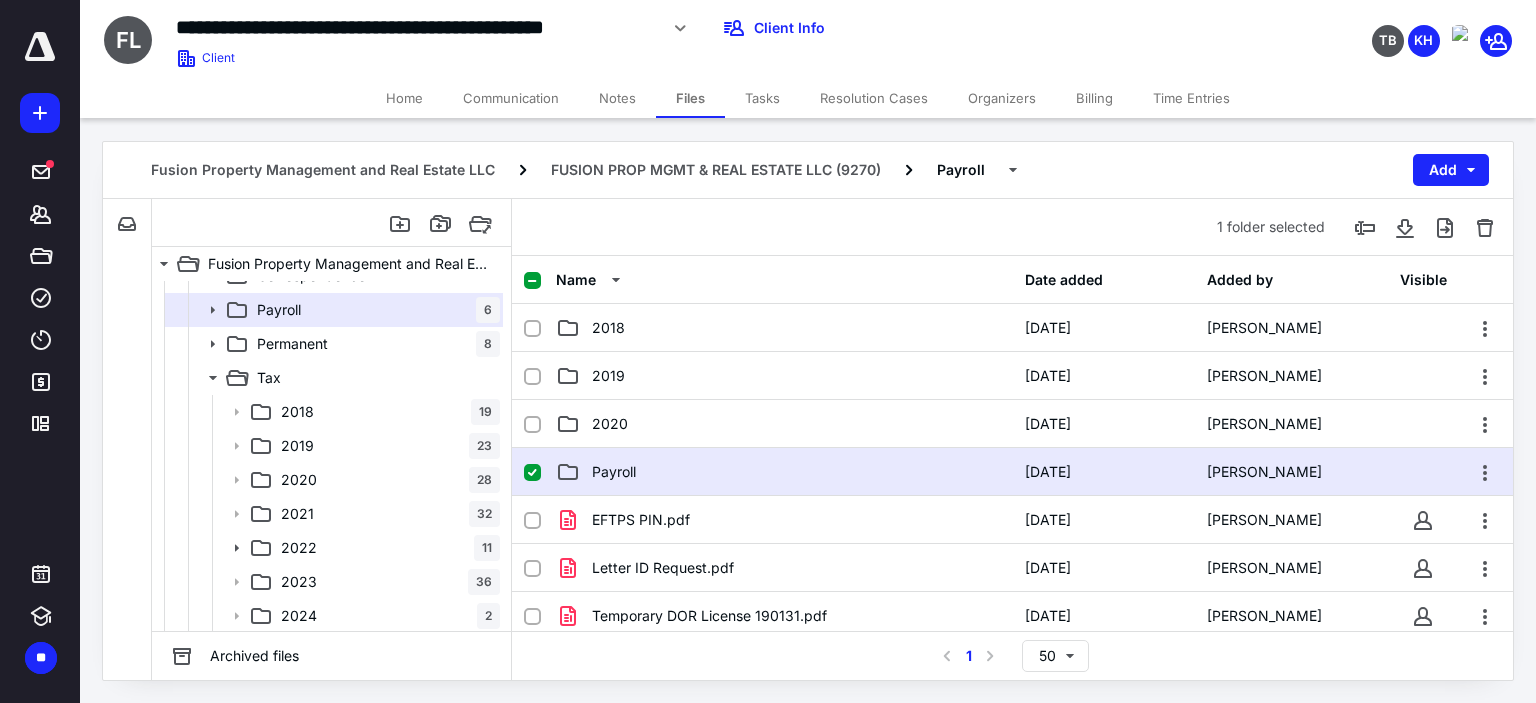 click on "Payroll" at bounding box center [784, 472] 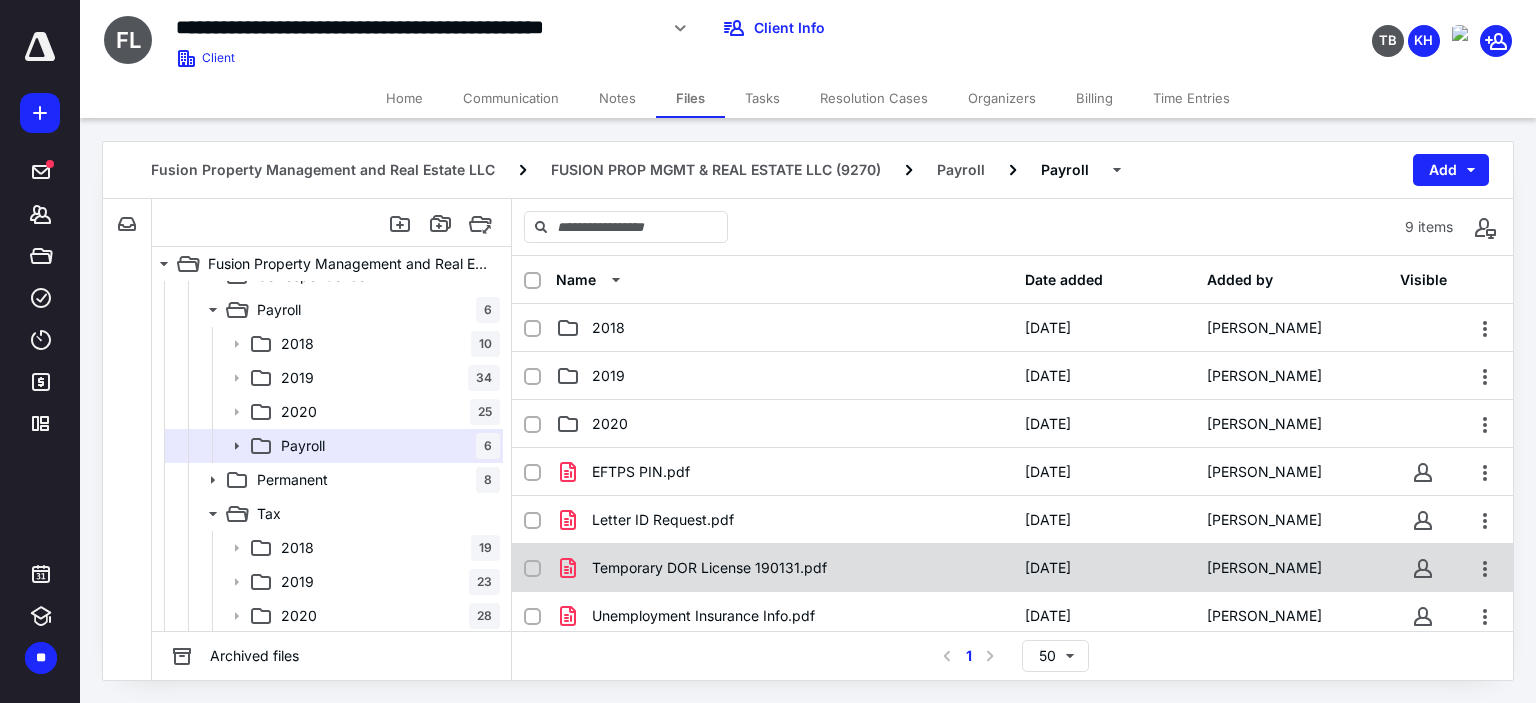 scroll, scrollTop: 115, scrollLeft: 0, axis: vertical 